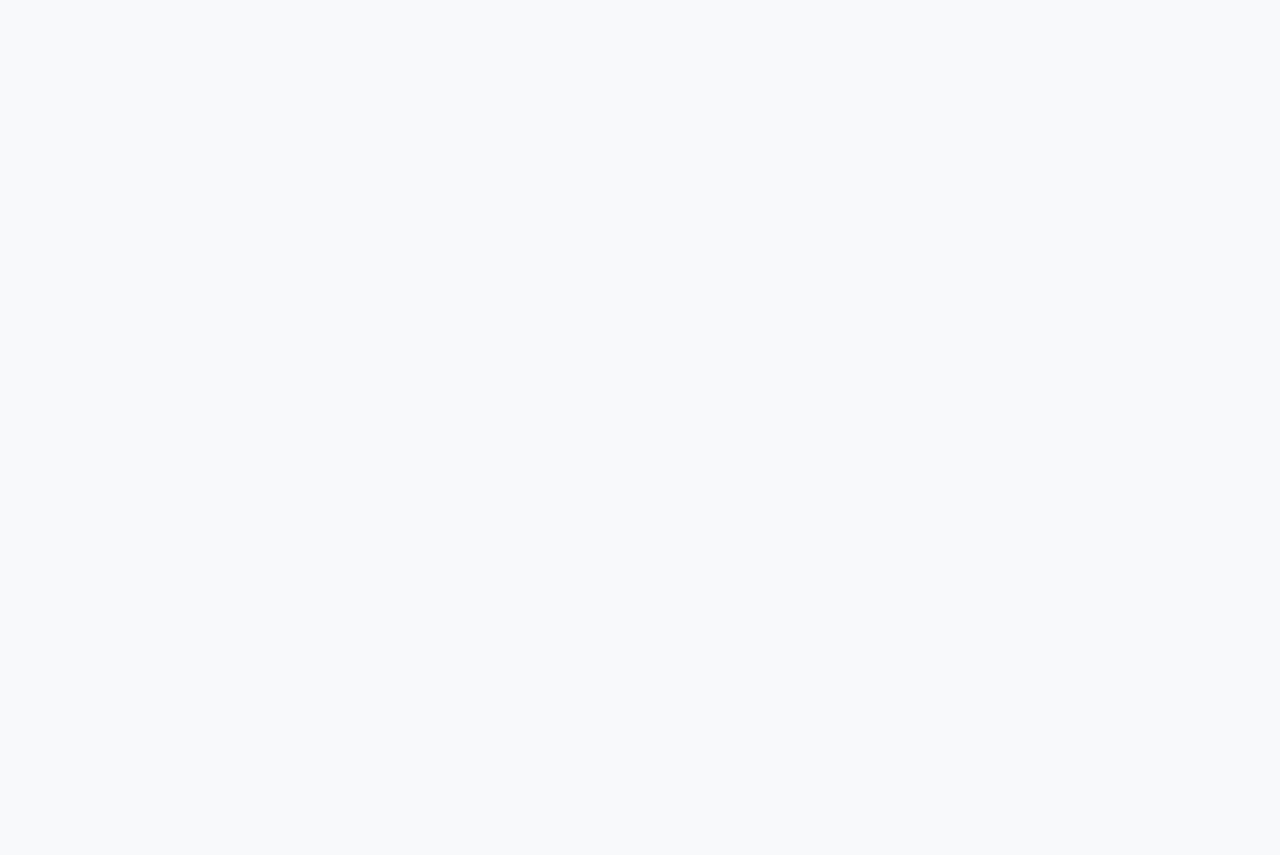 scroll, scrollTop: 0, scrollLeft: 0, axis: both 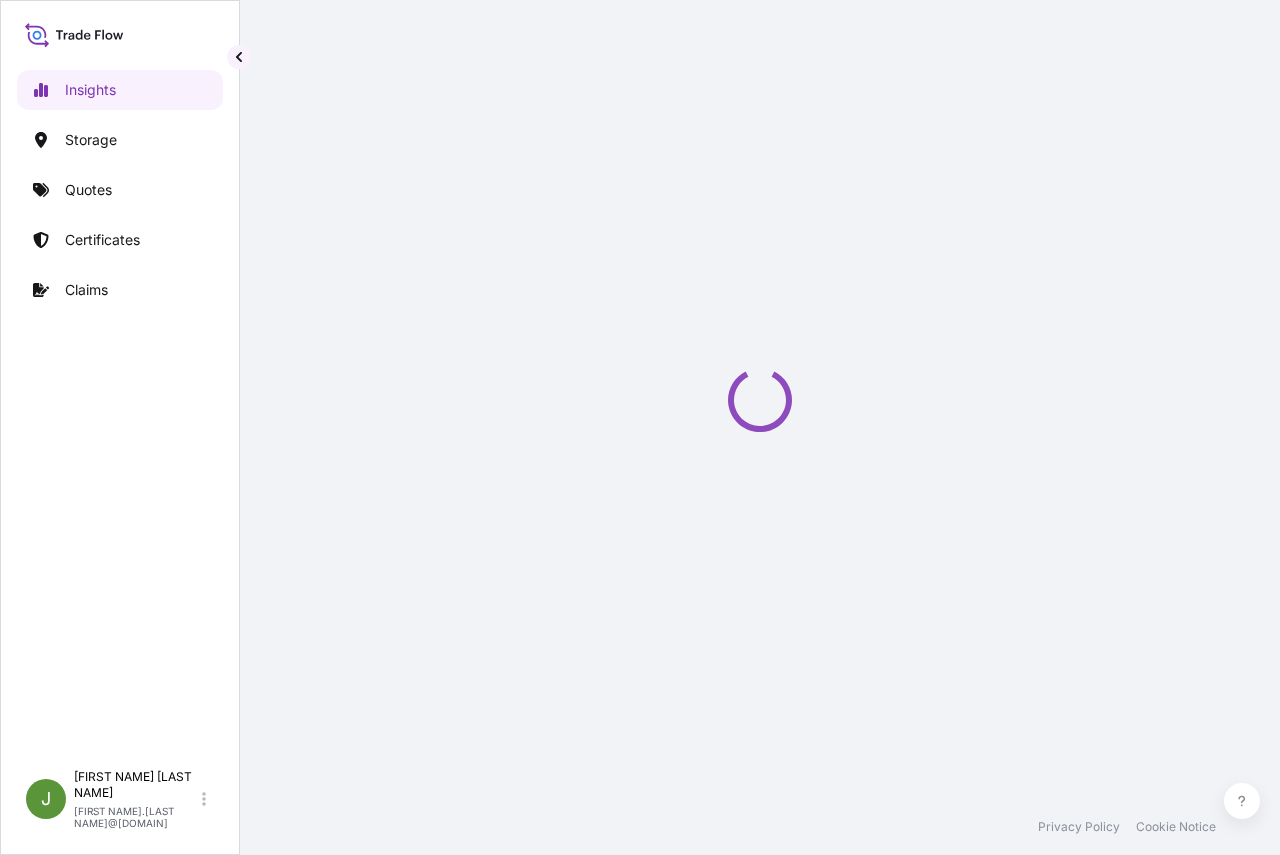 select on "2025" 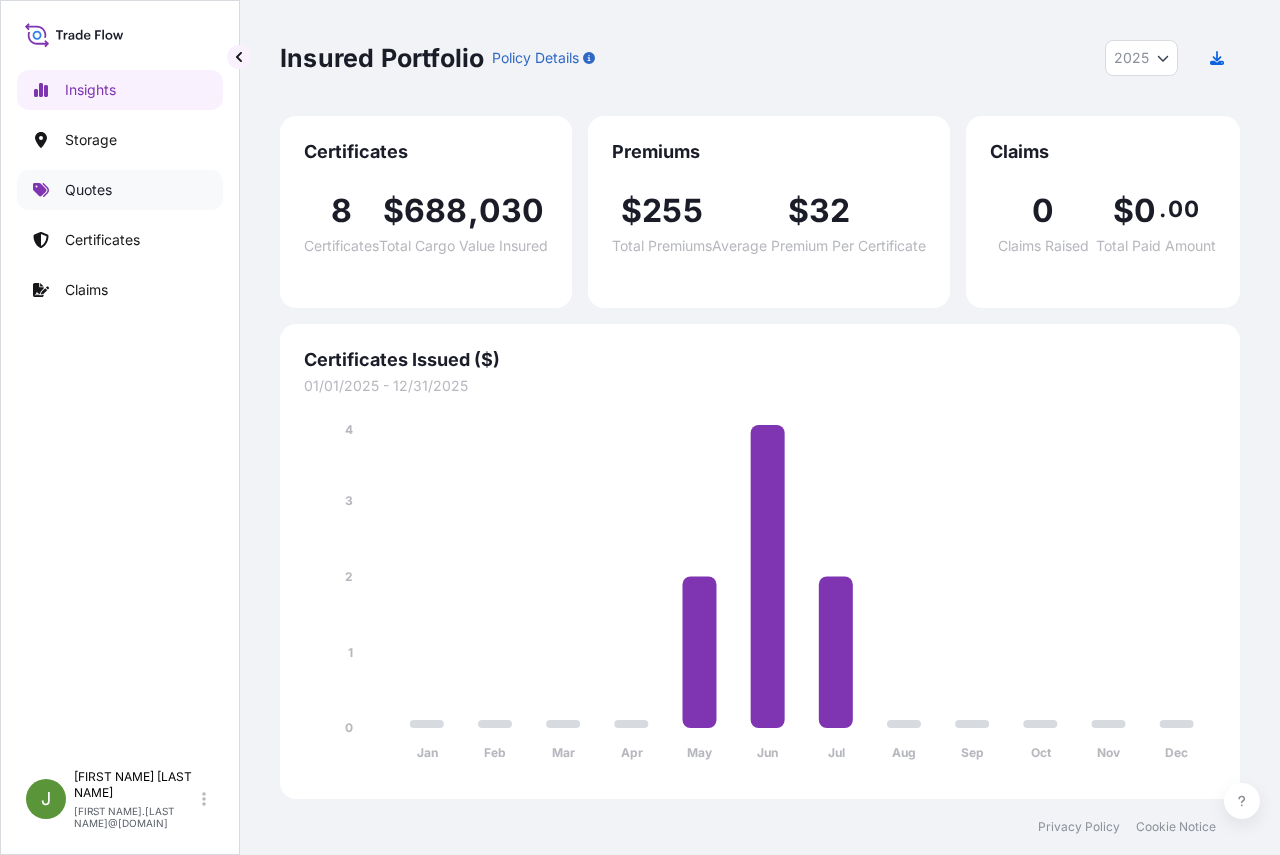 click on "Quotes" at bounding box center (88, 190) 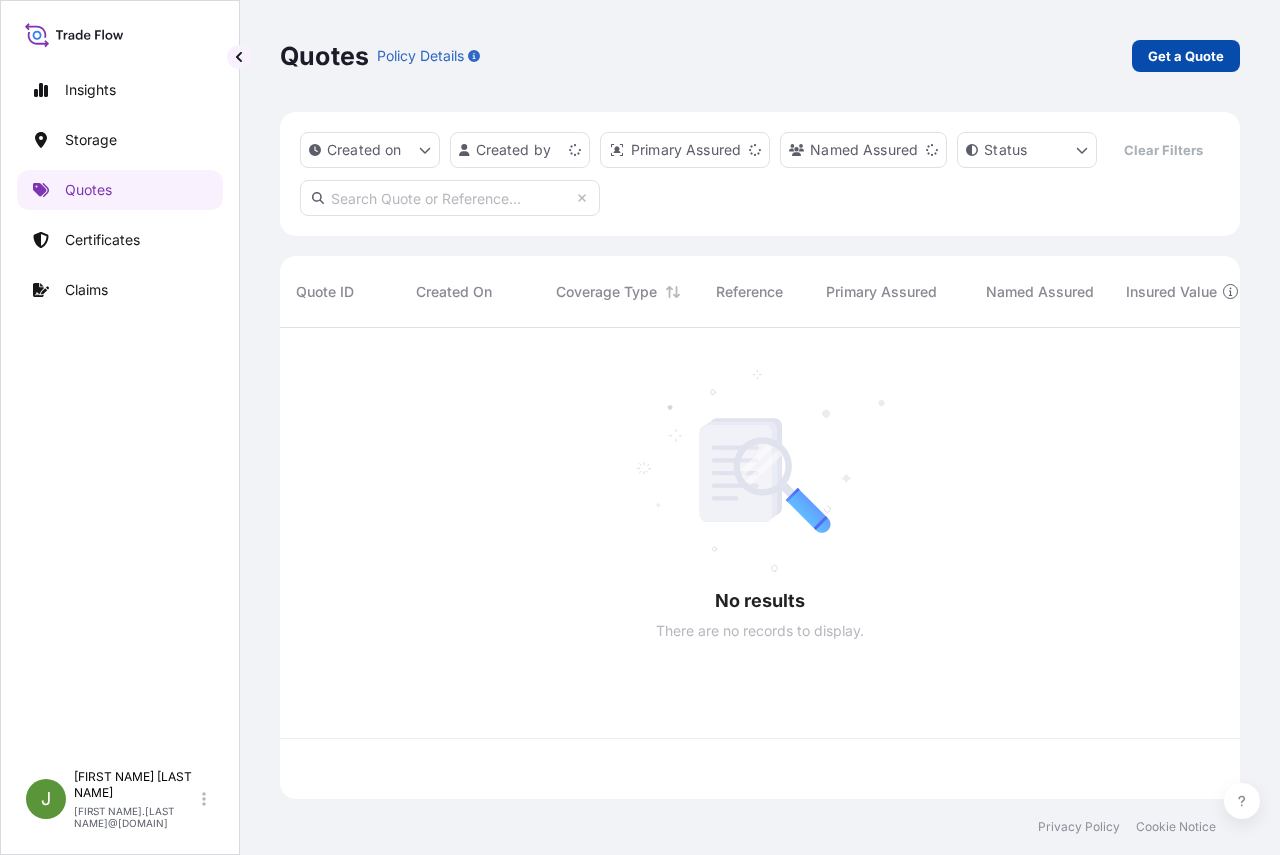scroll, scrollTop: 16, scrollLeft: 16, axis: both 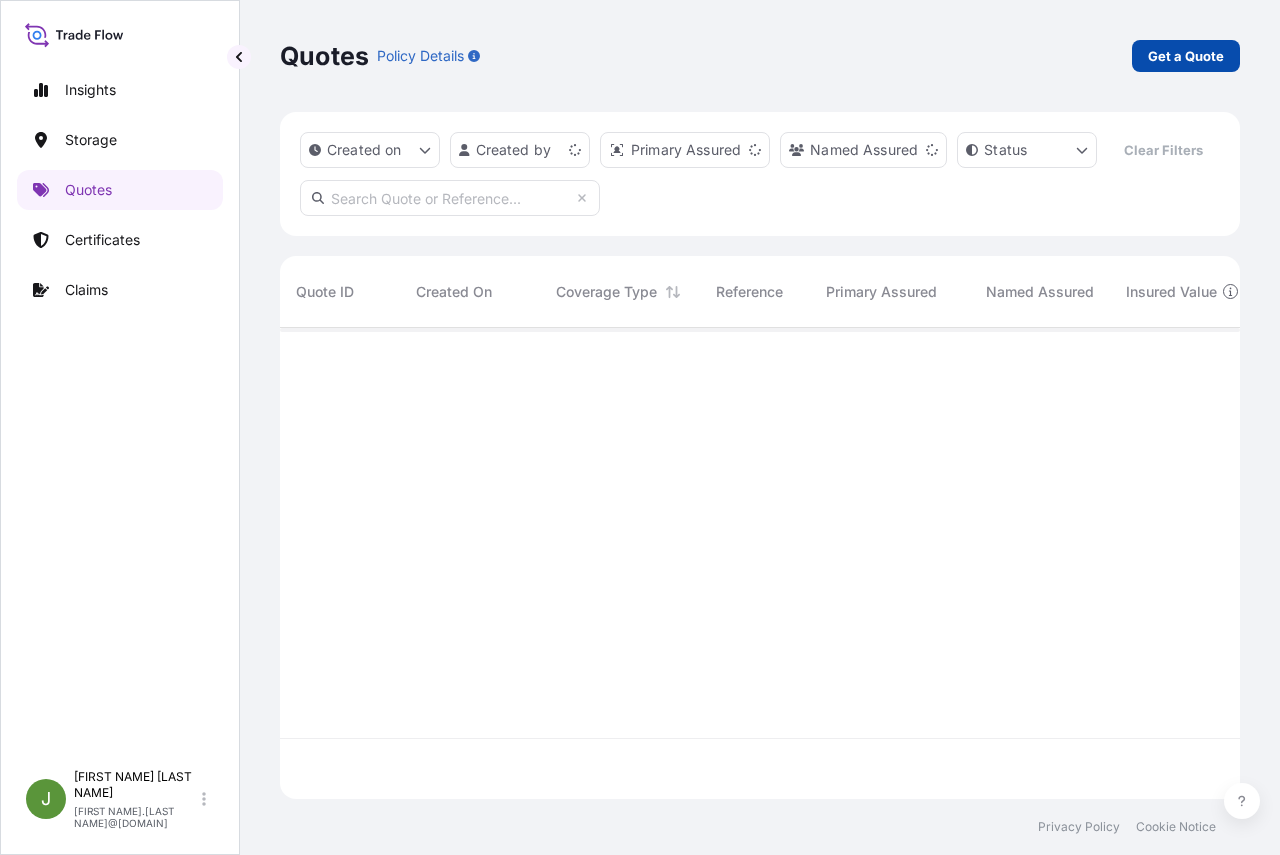 click on "Get a Quote" at bounding box center [1186, 56] 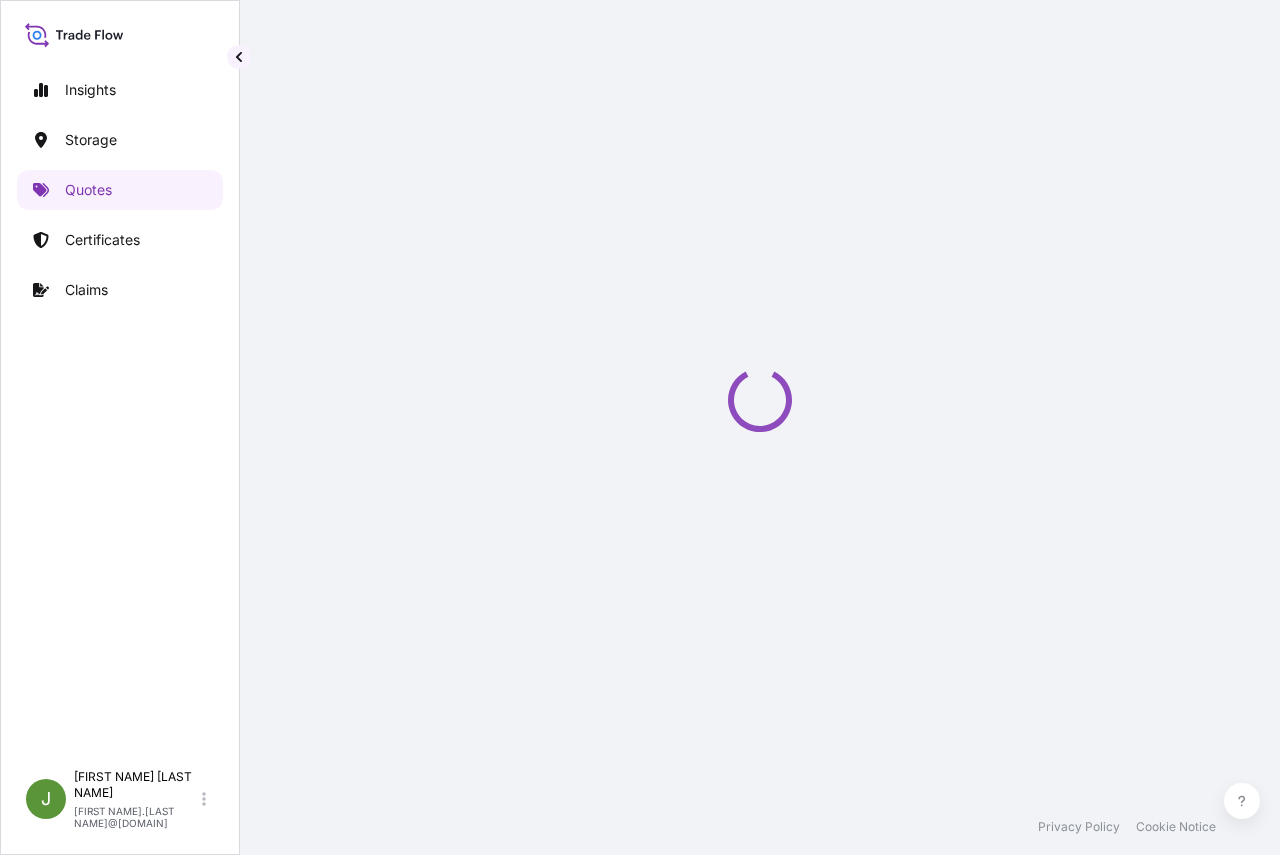 scroll, scrollTop: 32, scrollLeft: 0, axis: vertical 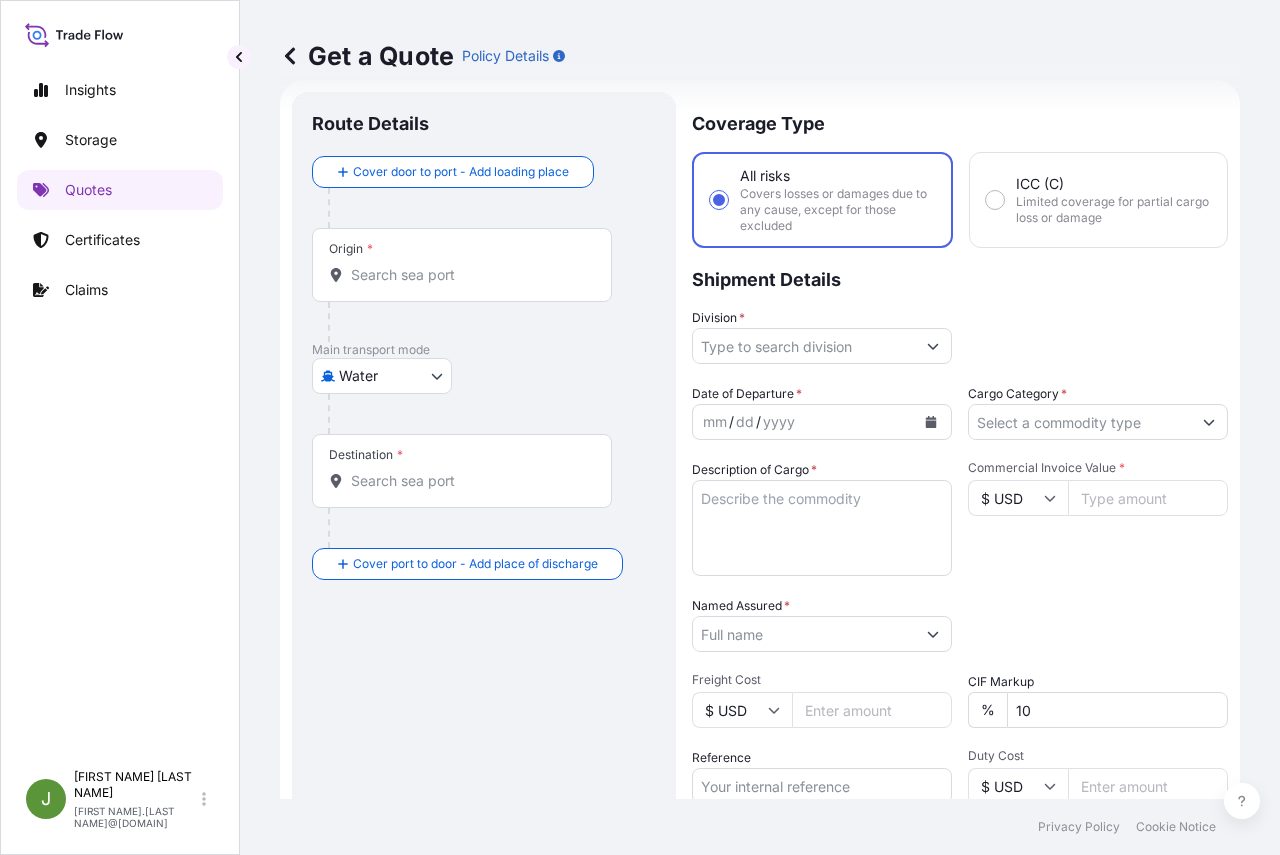 click on "Origin *" at bounding box center (469, 275) 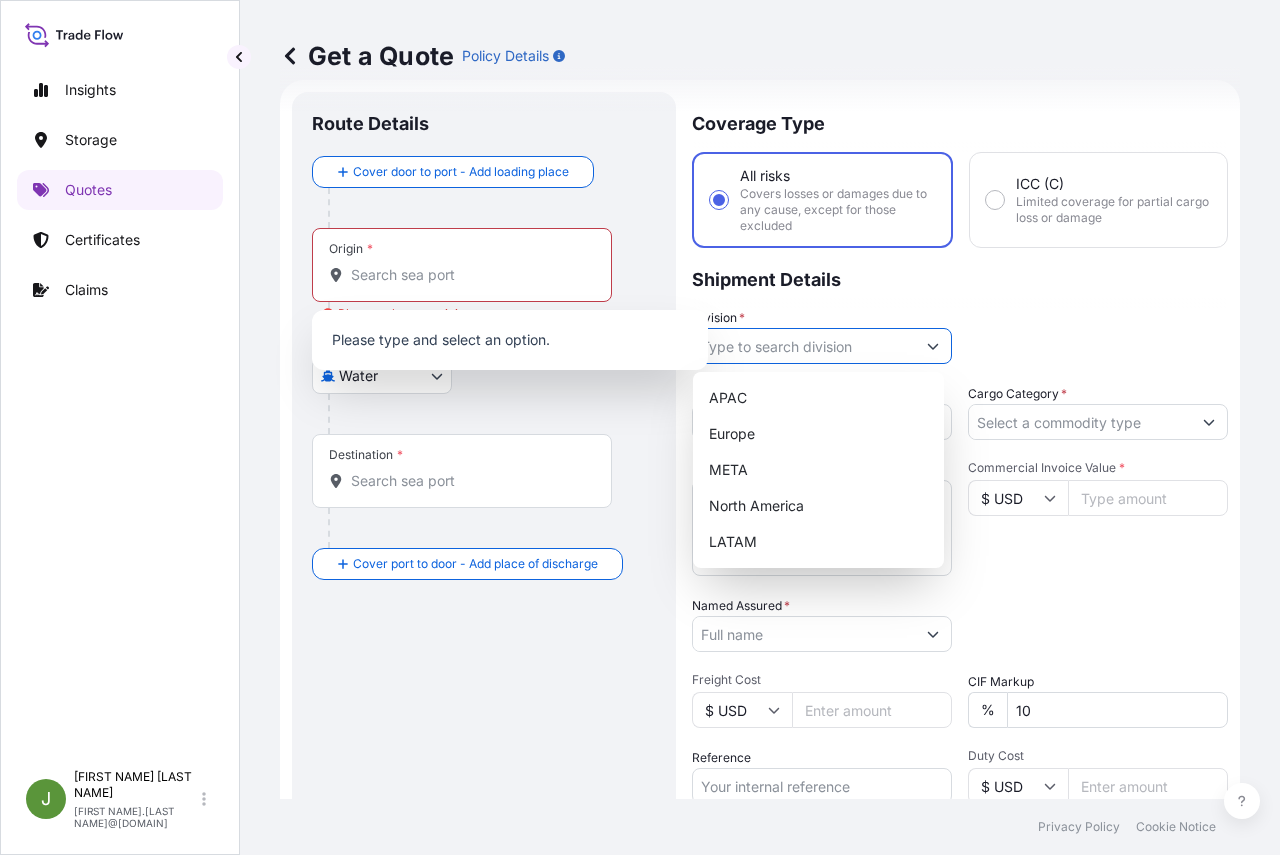 click on "Division *" at bounding box center (804, 346) 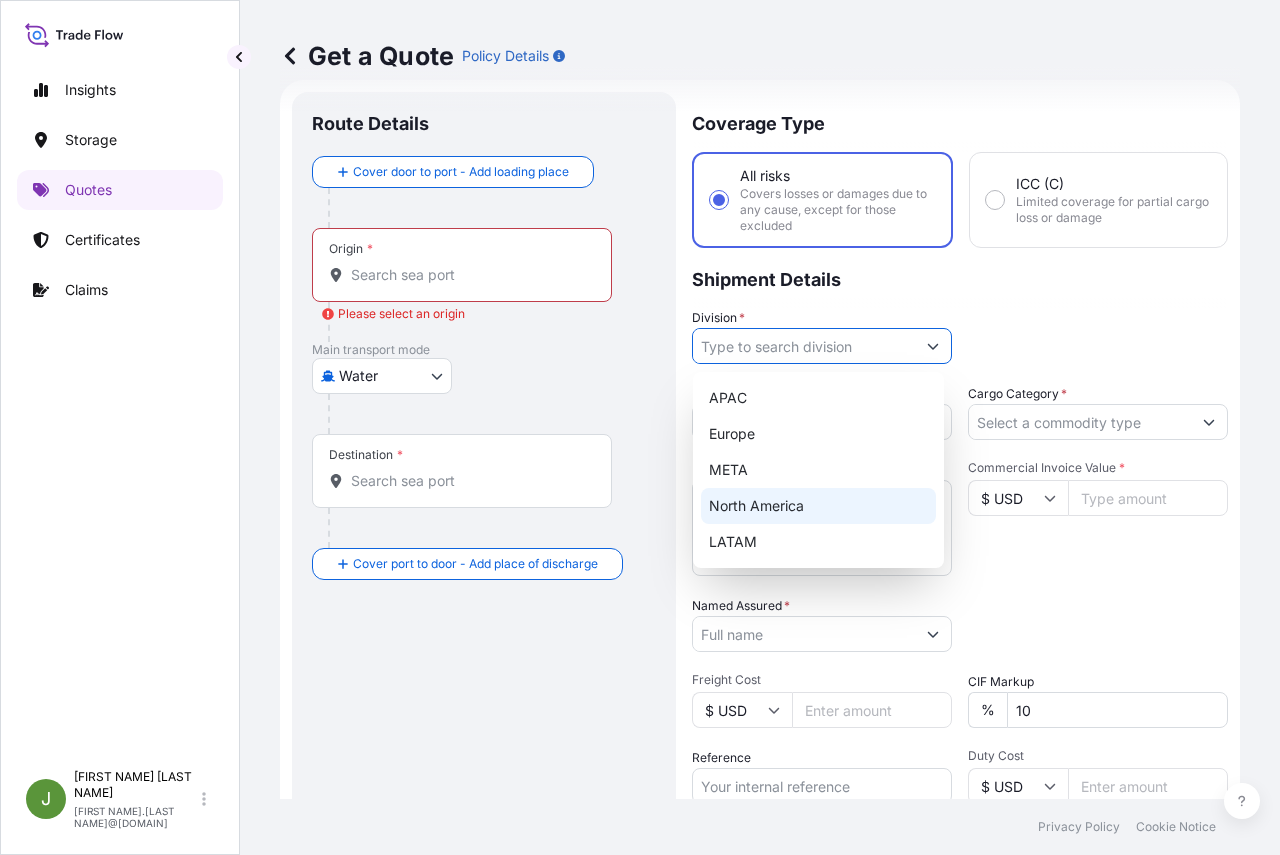 click on "North America" at bounding box center (818, 506) 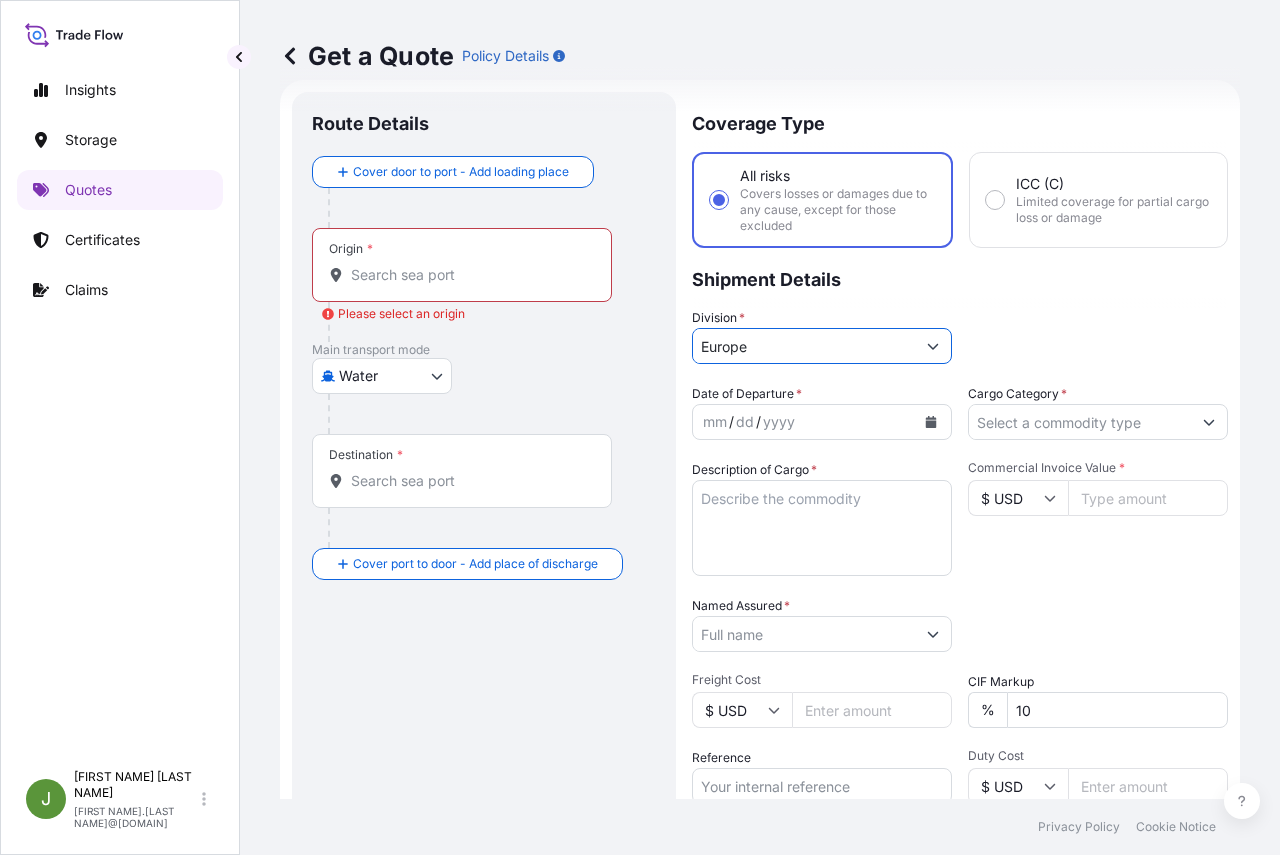 click 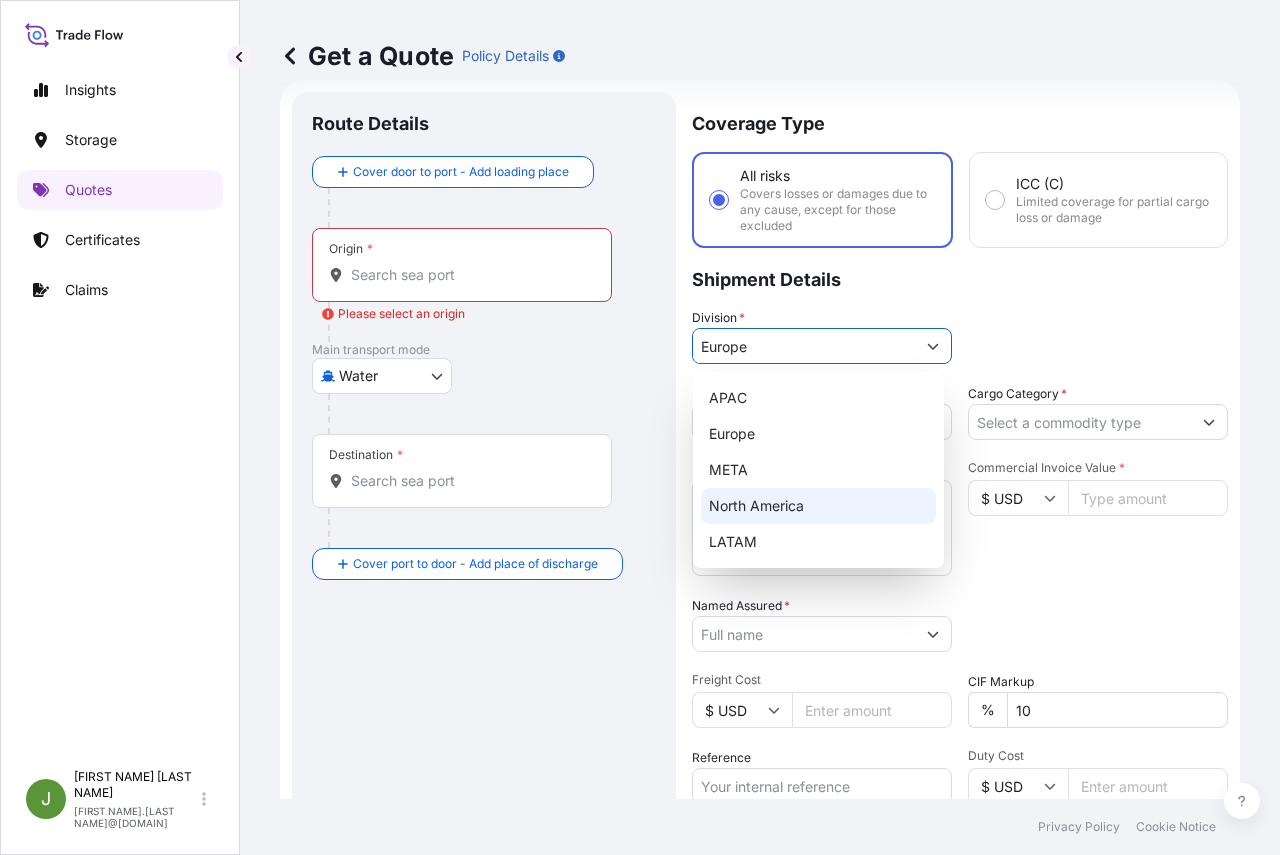 click on "North America" at bounding box center (818, 506) 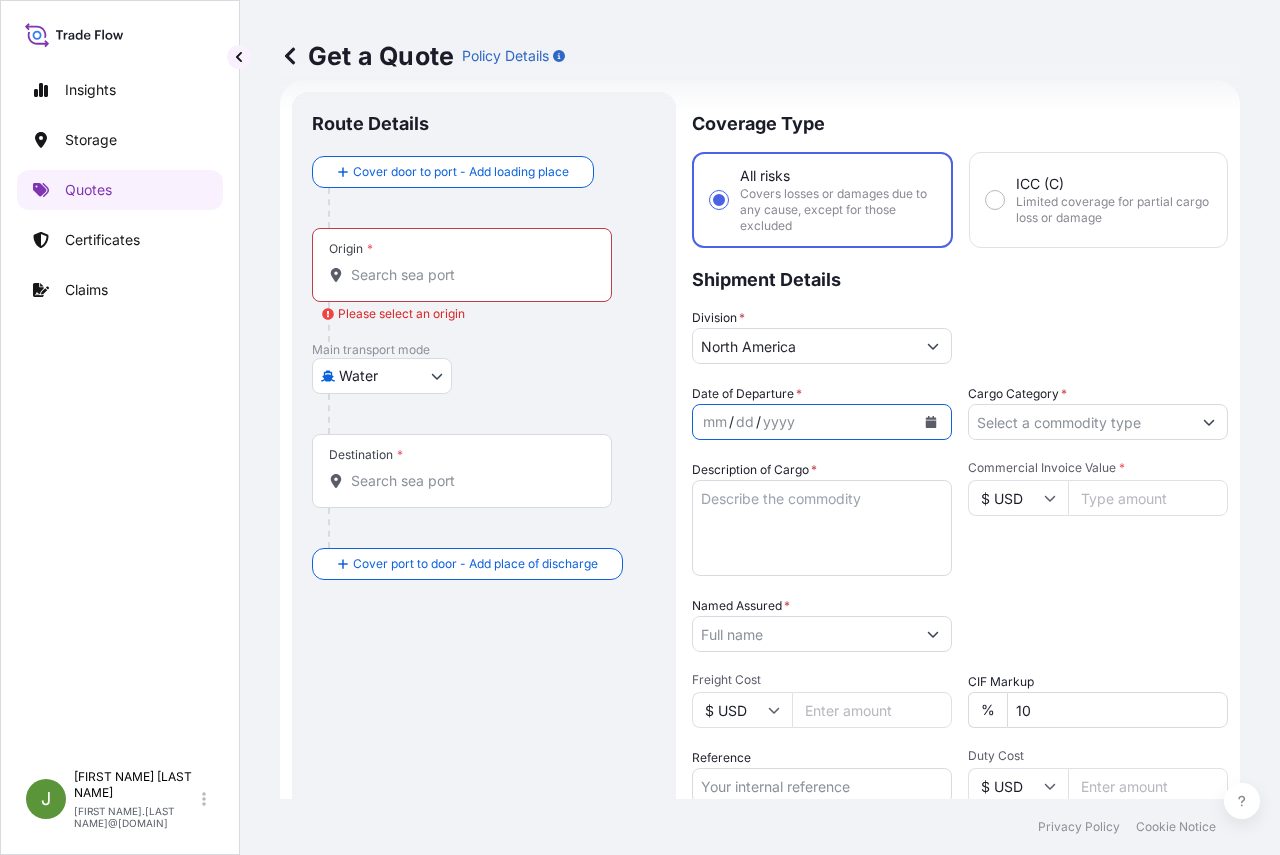 click 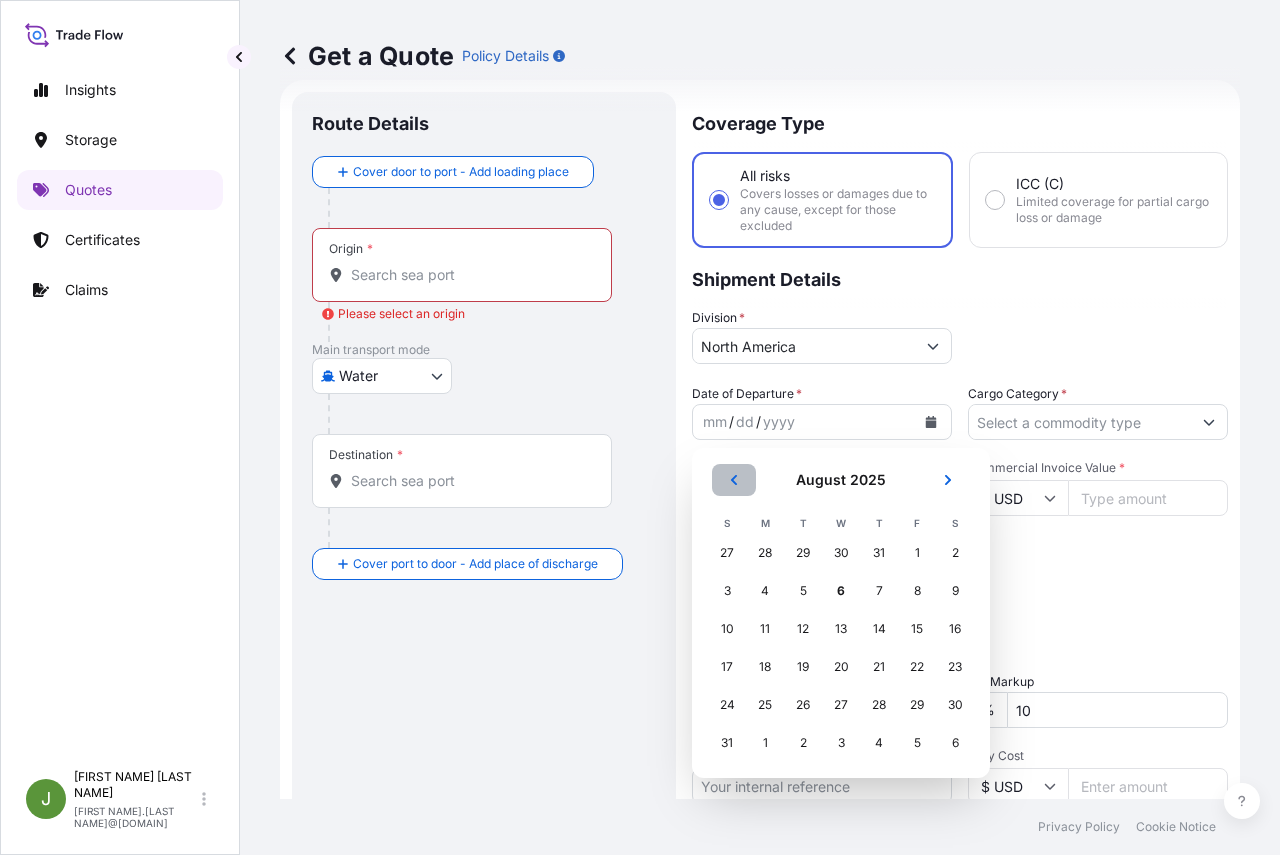 click 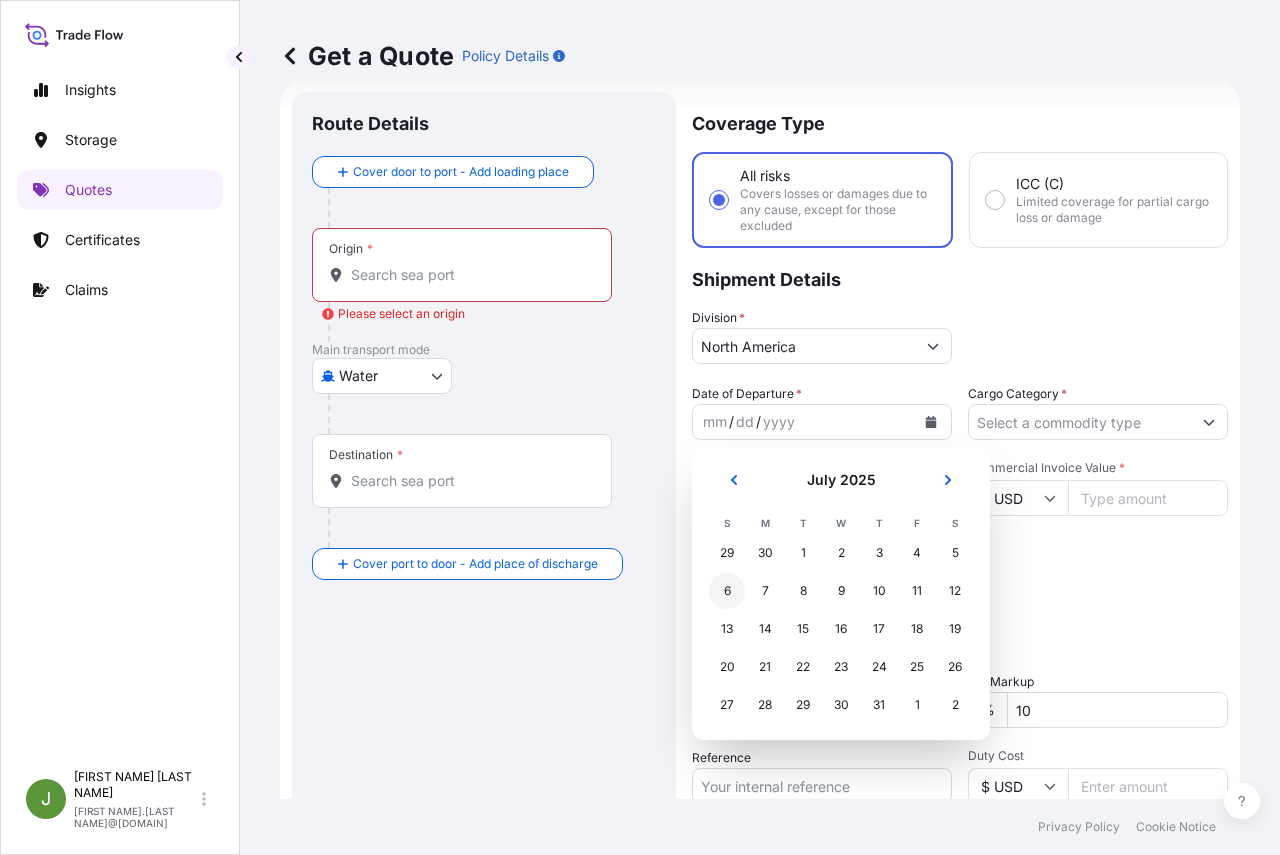 click on "6" at bounding box center (727, 591) 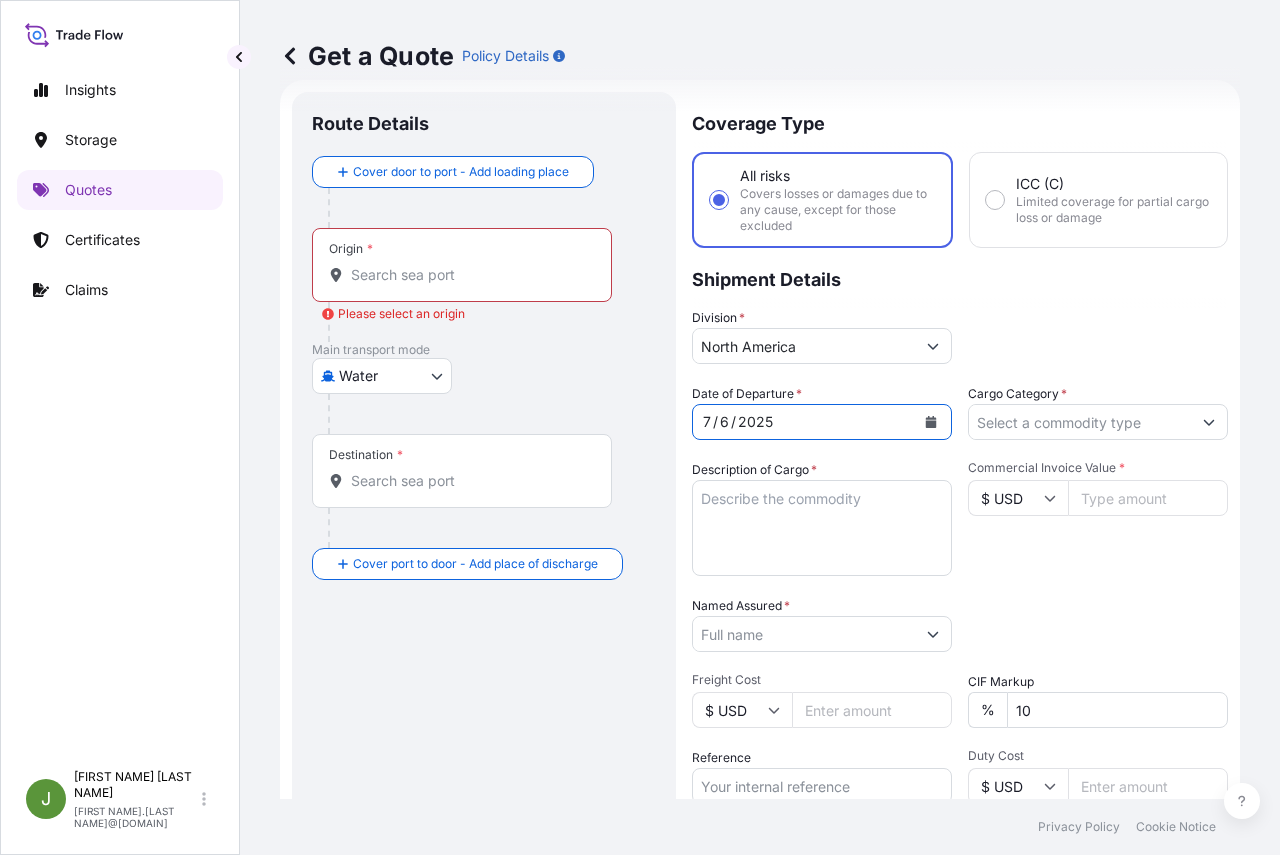 click on "Cargo Category *" at bounding box center [1080, 422] 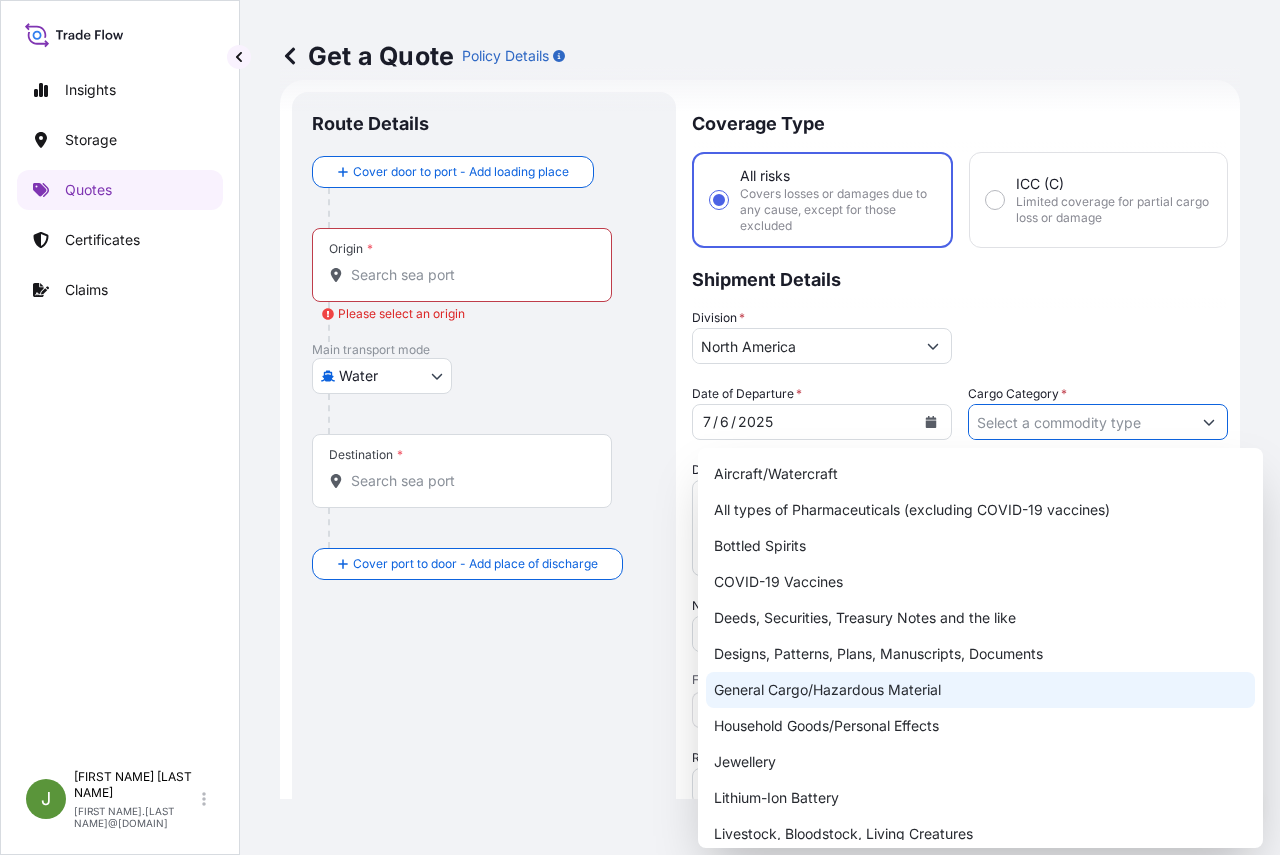 click on "General Cargo/Hazardous Material" at bounding box center [980, 690] 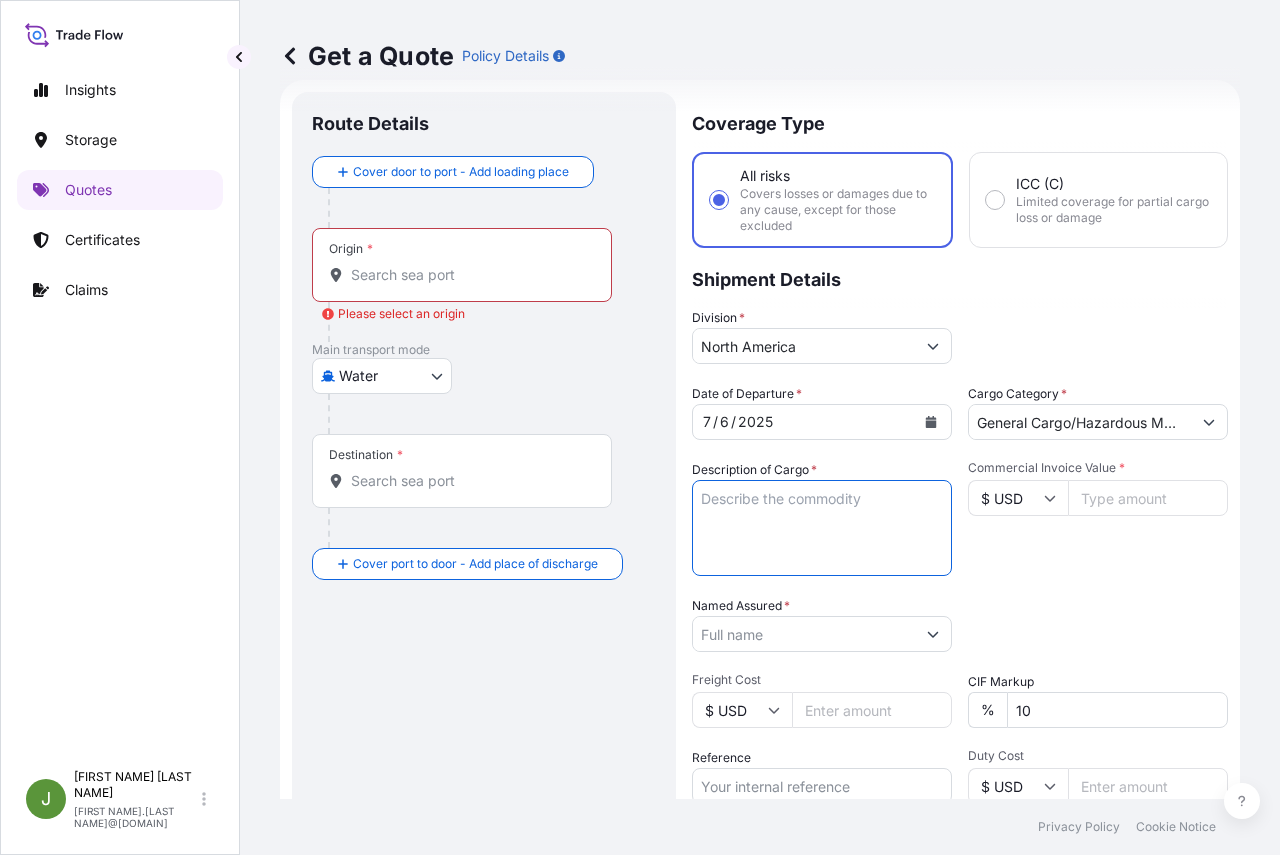 click on "Description of Cargo *" at bounding box center (822, 528) 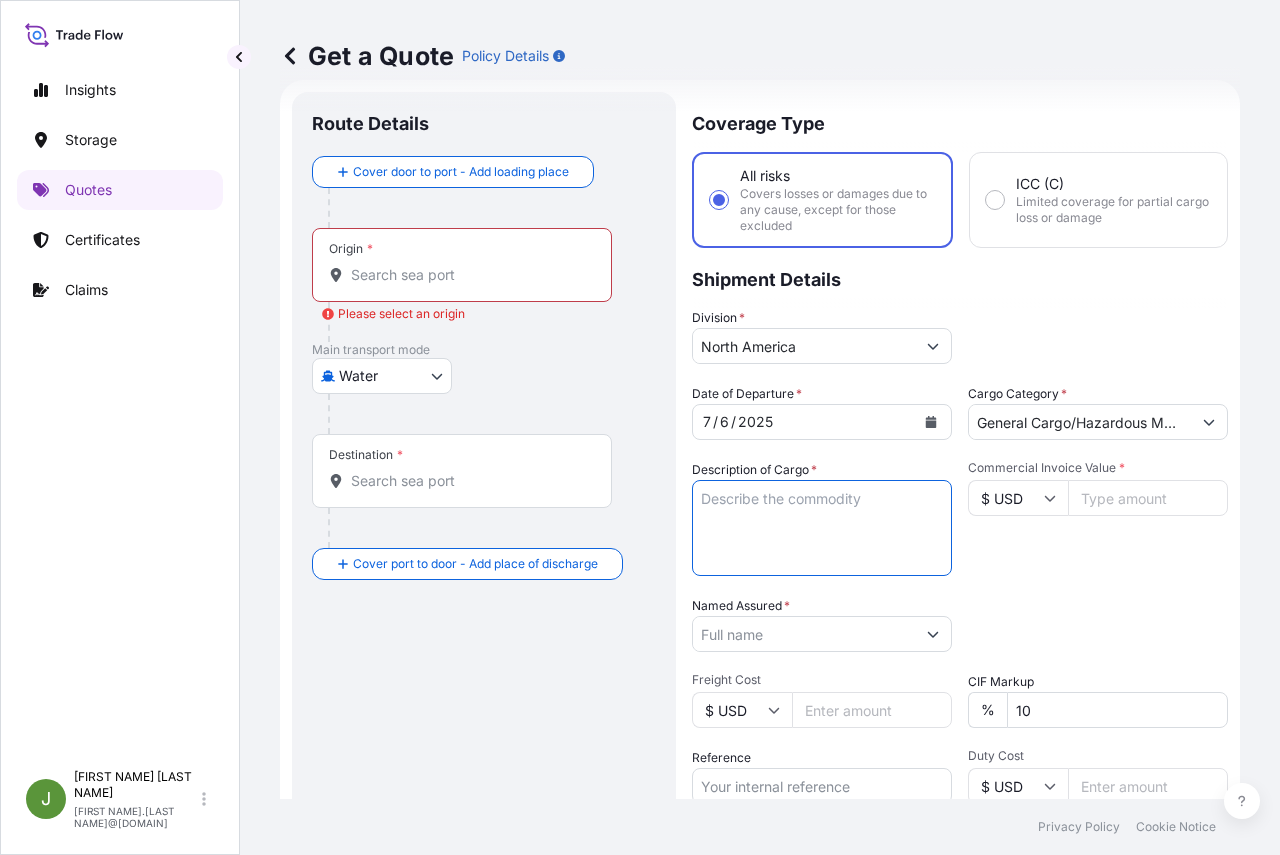 click on "Description of Cargo *" at bounding box center (822, 528) 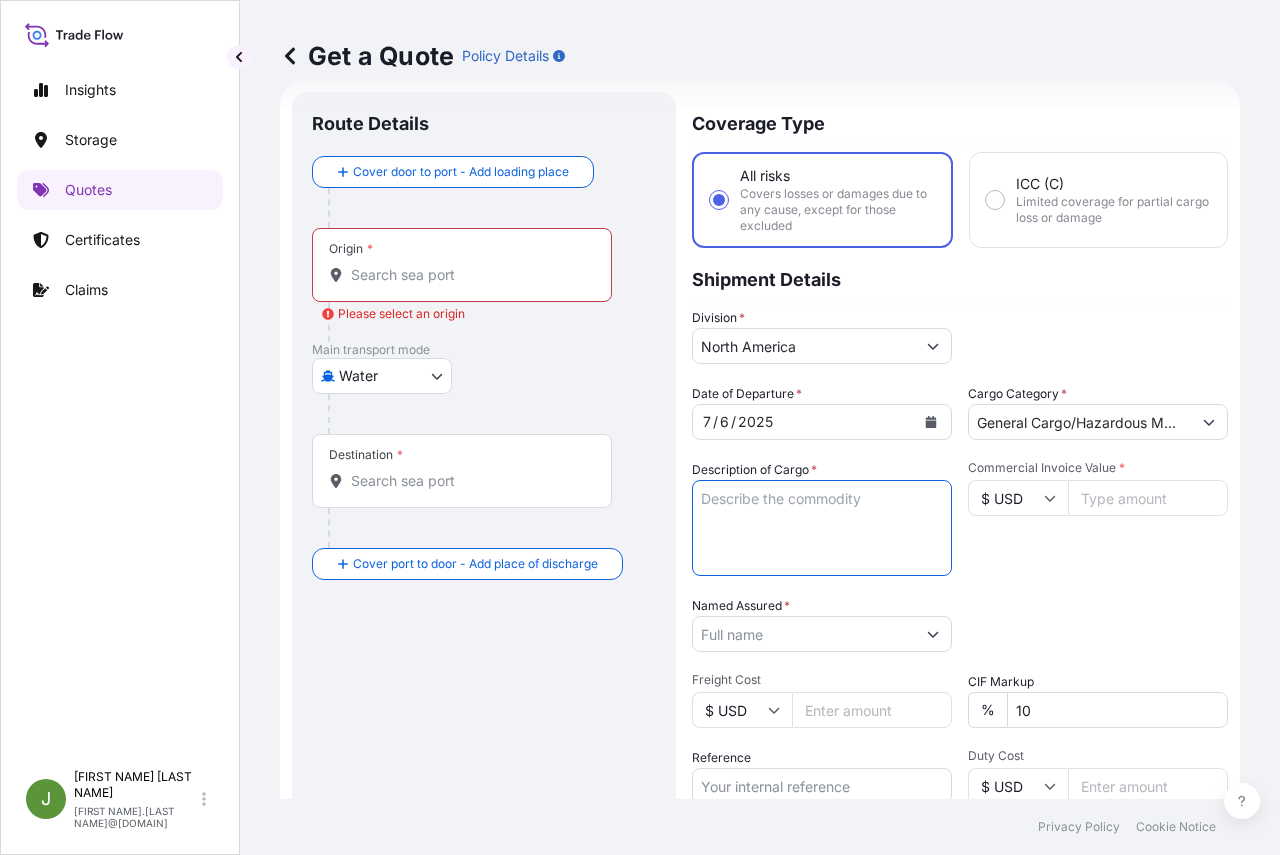 paste on "70 PACKAGES LOADED ONTO
20 PALLETS LOADED INTO
1 40' CONTAINER(S)
ADCOTE(TM) 49-223 183 KG STEEL DRUM
[COUNTRY] UN1866 RESIN SOLUTION, 3, II IMDG UN1866 RESIN SOLUTION, 3, II, (- 3.90 #C C.C.), F-E, S-E, STOWAGECATEGORY B" 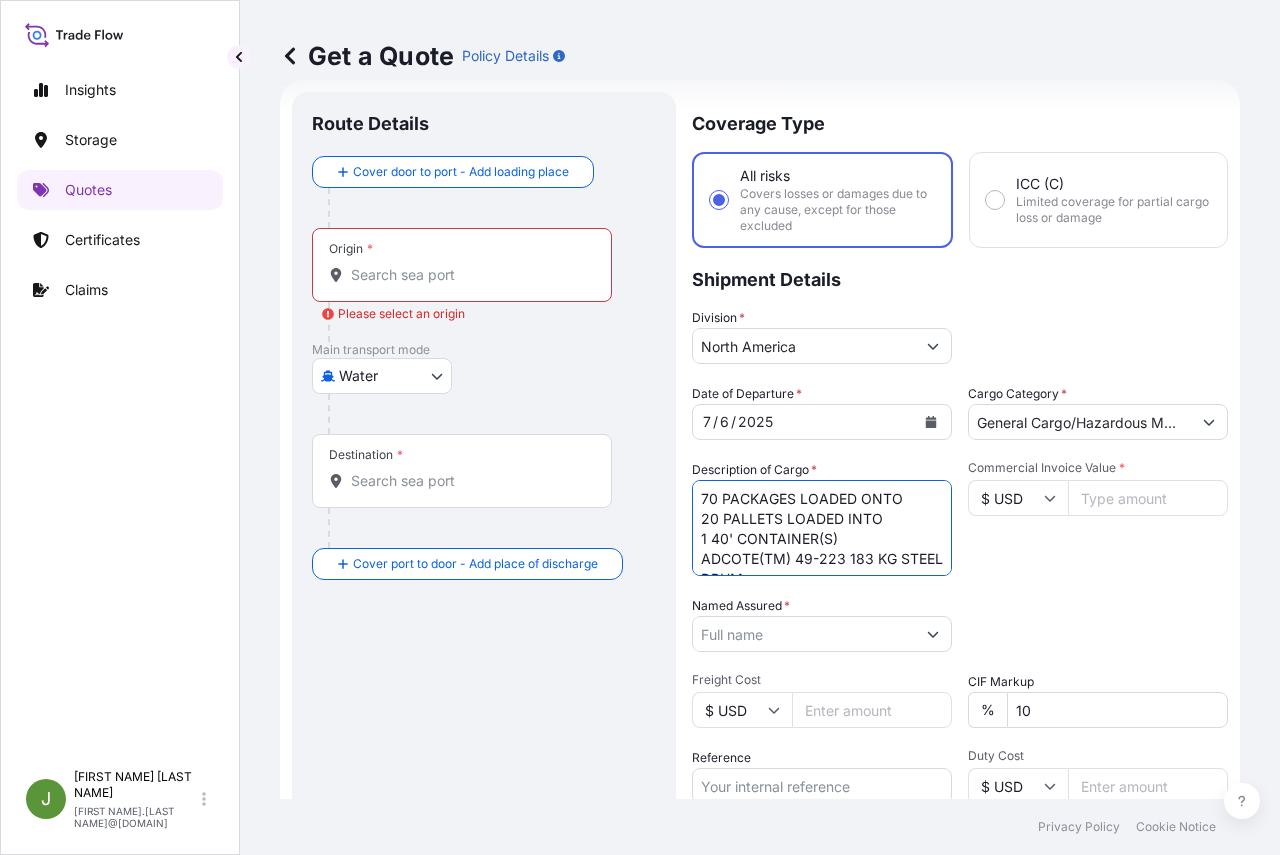 scroll, scrollTop: 112, scrollLeft: 0, axis: vertical 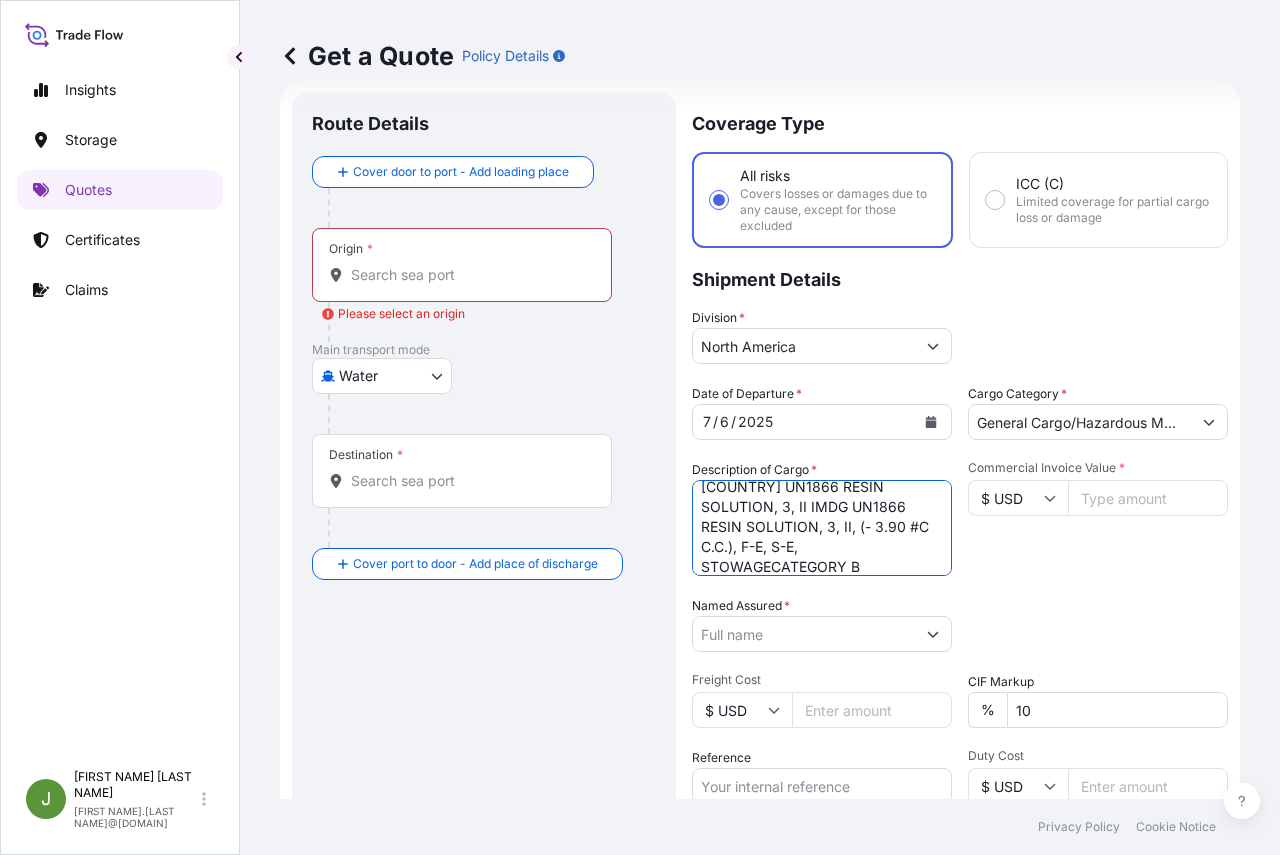 type on "70 PACKAGES LOADED ONTO
20 PALLETS LOADED INTO
1 40' CONTAINER(S)
ADCOTE(TM) 49-223 183 KG STEEL DRUM
[COUNTRY] UN1866 RESIN SOLUTION, 3, II IMDG UN1866 RESIN SOLUTION, 3, II, (- 3.90 #C C.C.), F-E, S-E, STOWAGECATEGORY B" 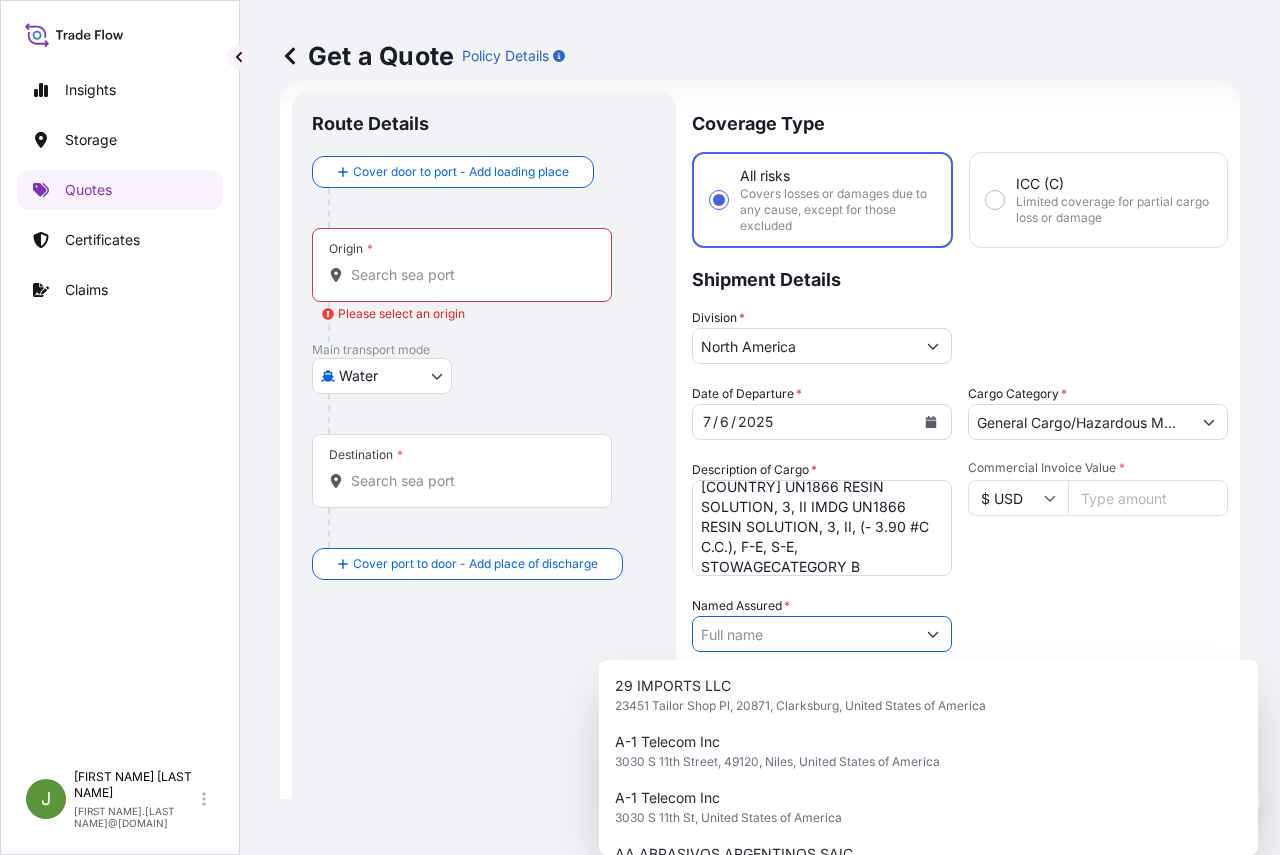 click on "Named Assured *" at bounding box center [804, 634] 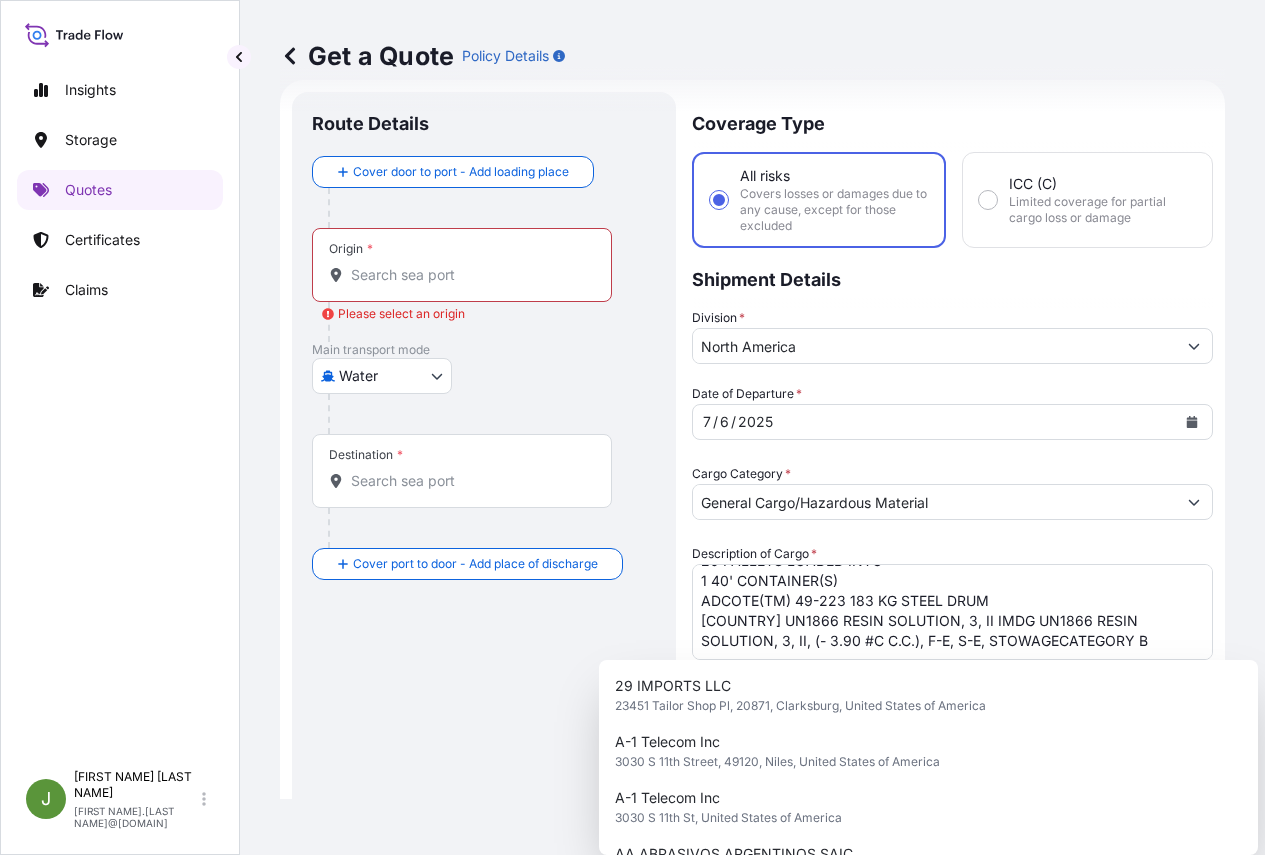 click on "Packing Category Type to search a container mode Please select a primary mode of transportation first." at bounding box center [952, 844] 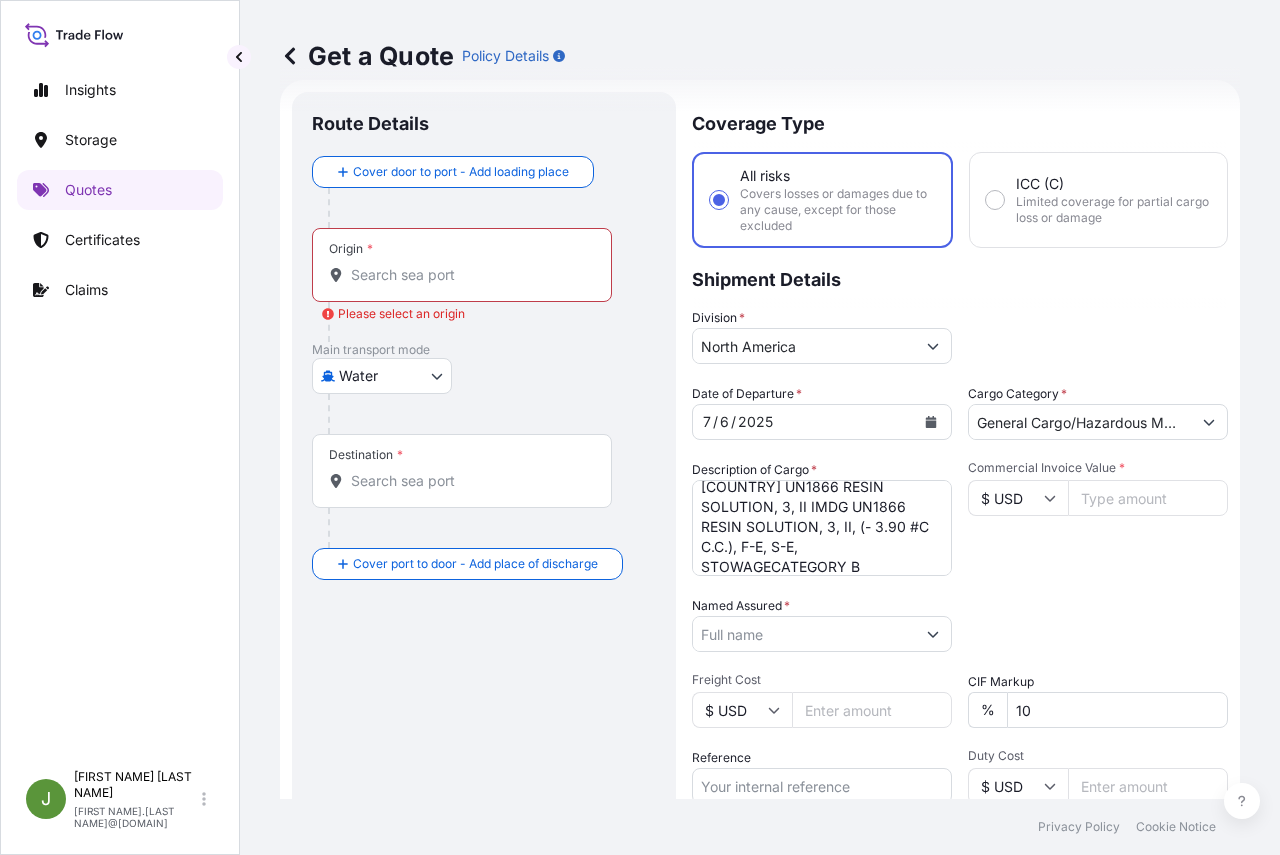 click on "Freight Cost" at bounding box center [872, 710] 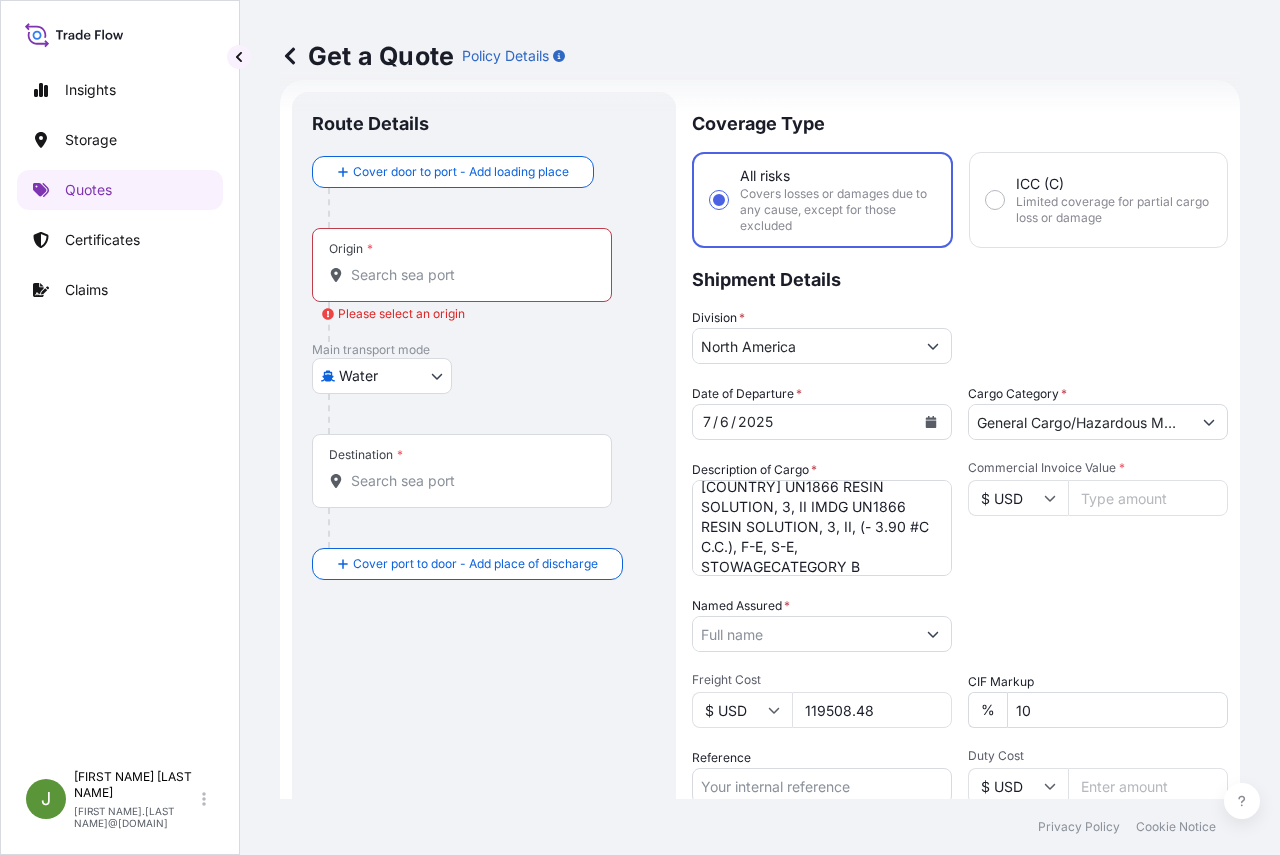 type on "119508.48" 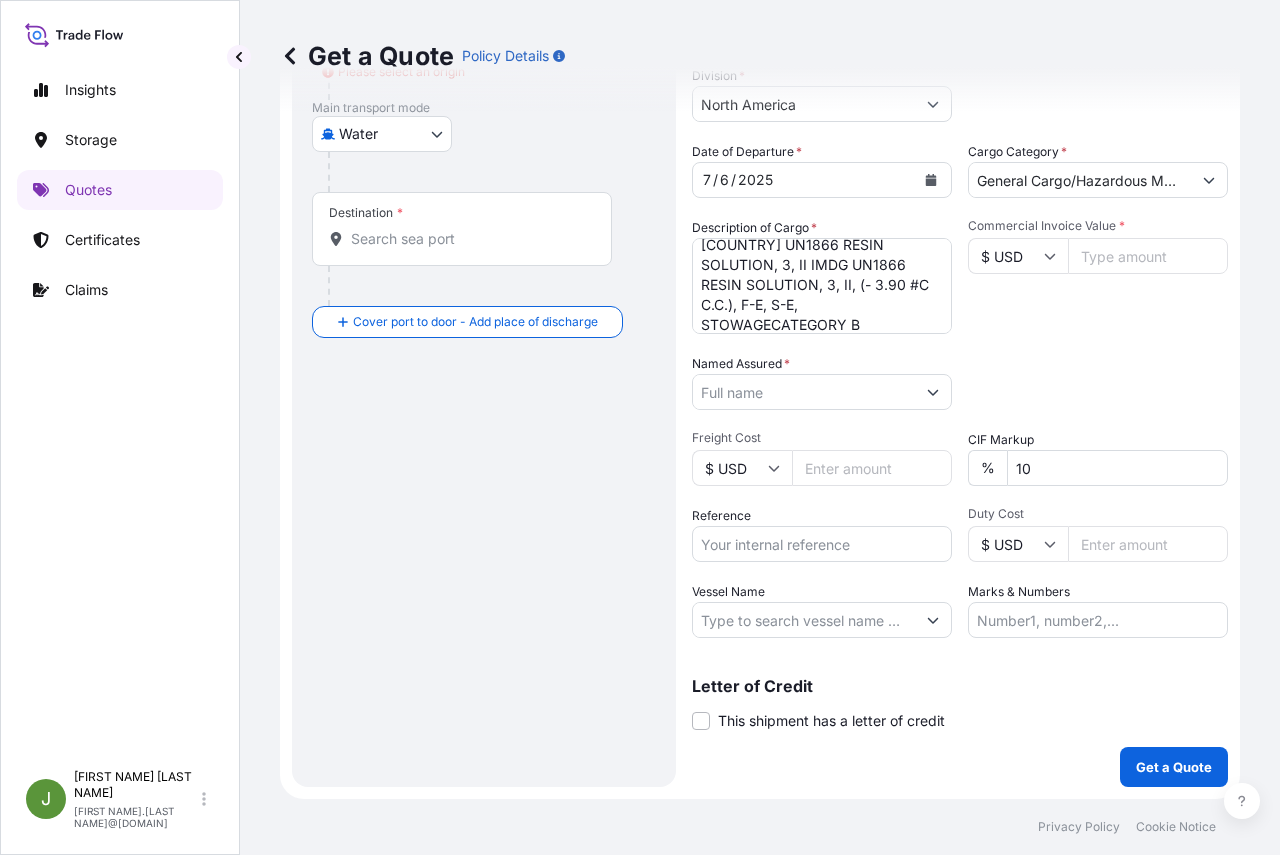scroll, scrollTop: 0, scrollLeft: 0, axis: both 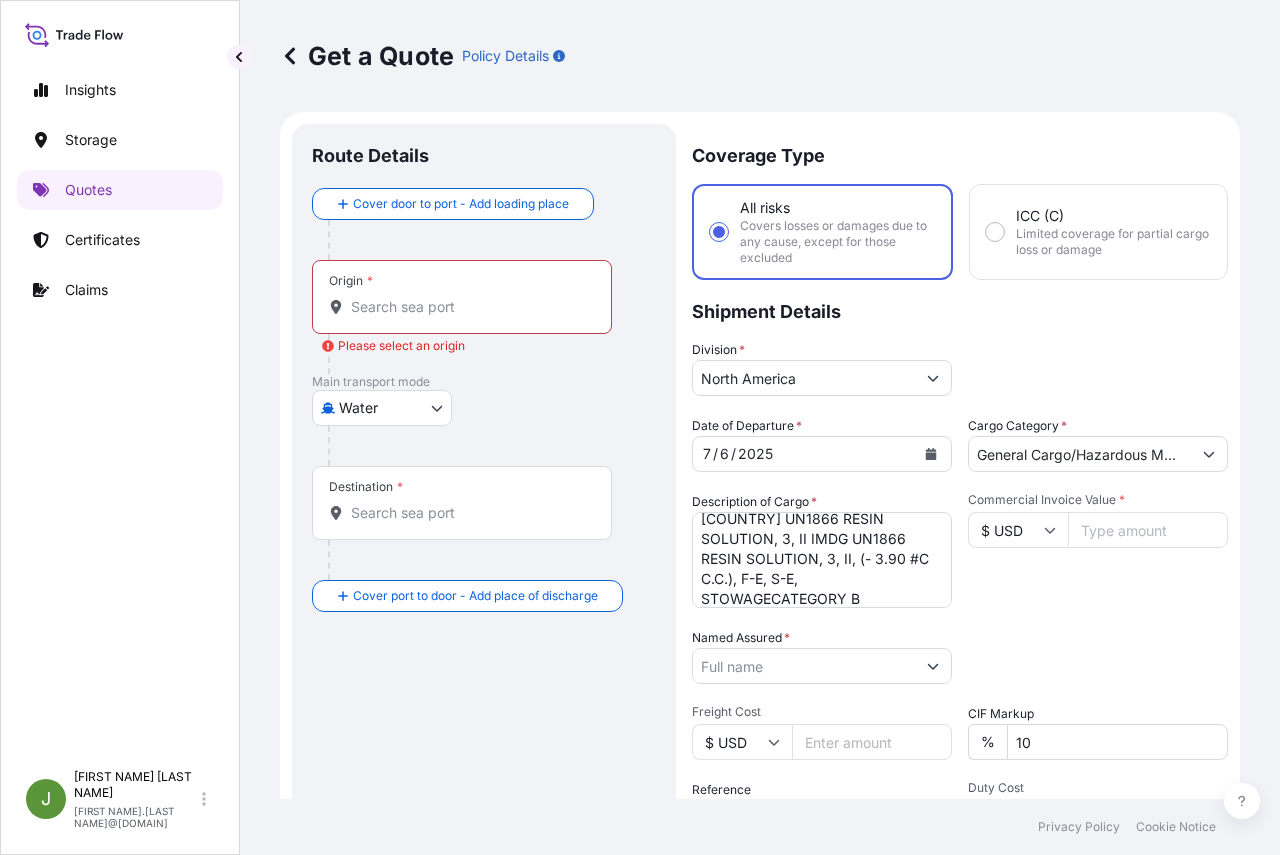 type 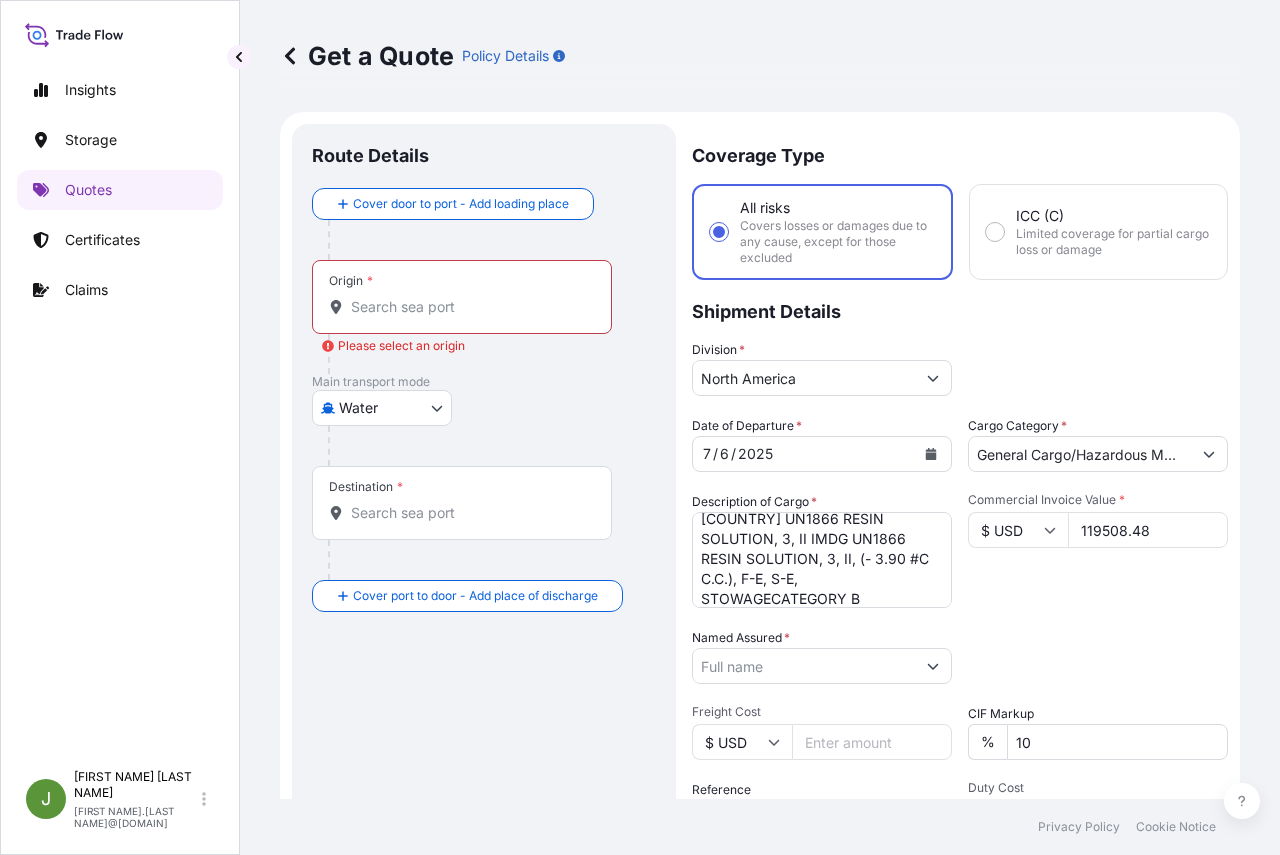 type on "119508.48" 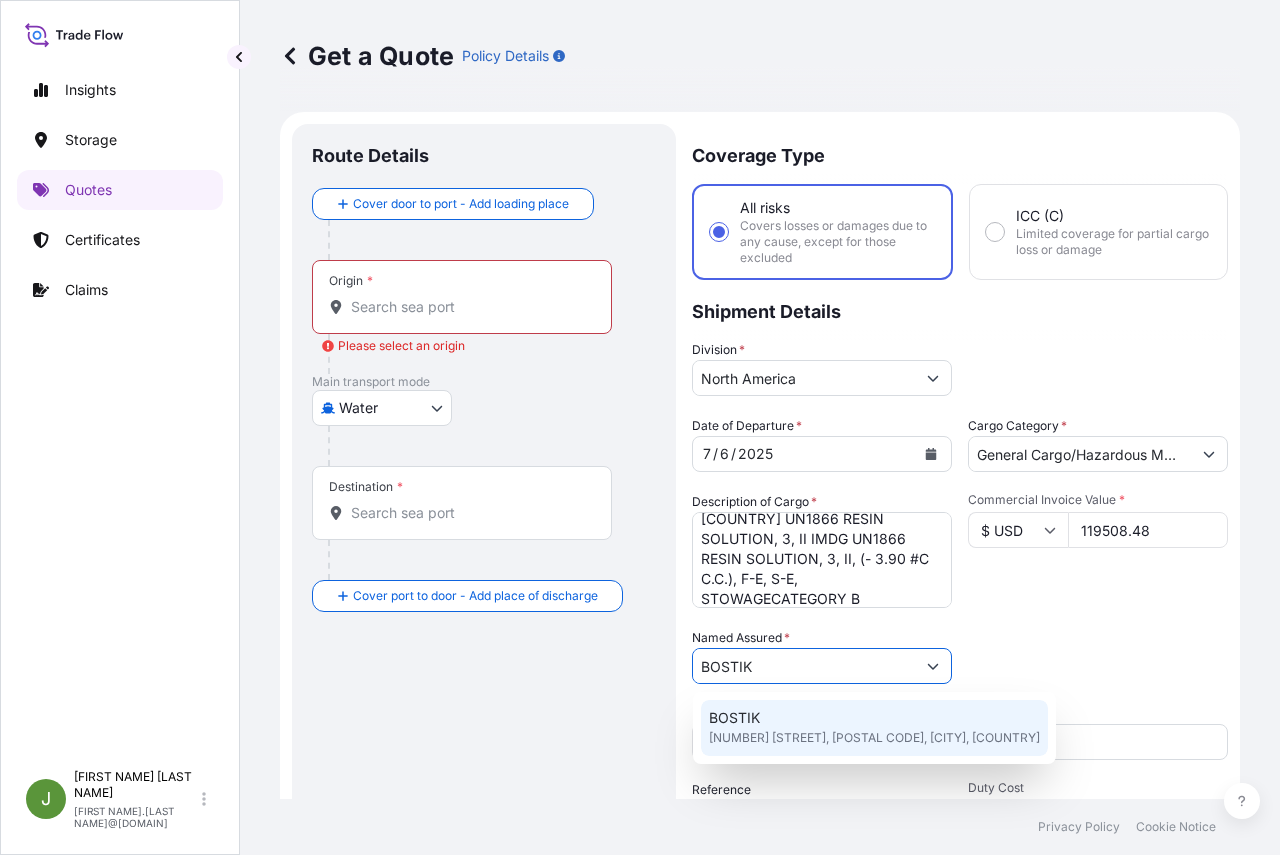 click on "BOSTIK" at bounding box center (734, 718) 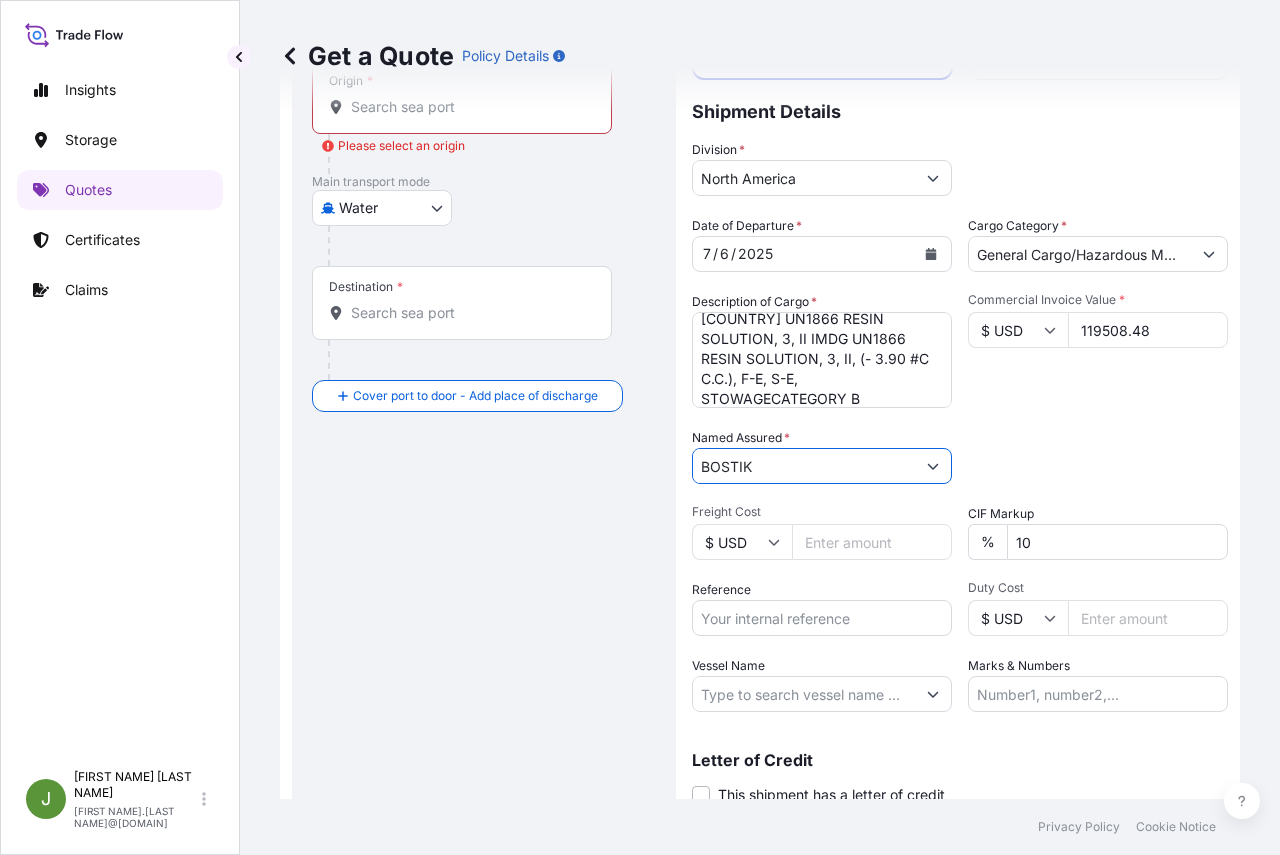 scroll, scrollTop: 274, scrollLeft: 0, axis: vertical 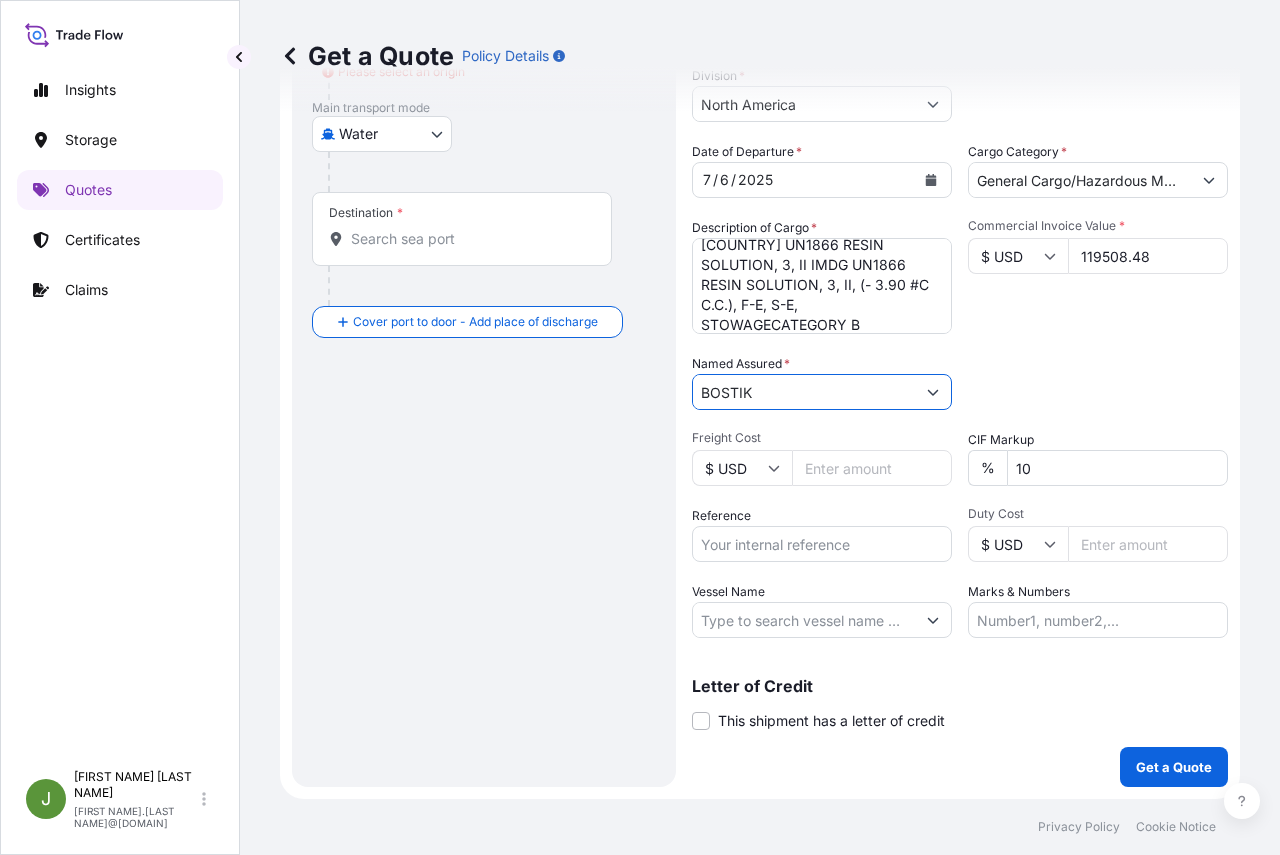 type on "BOSTIK" 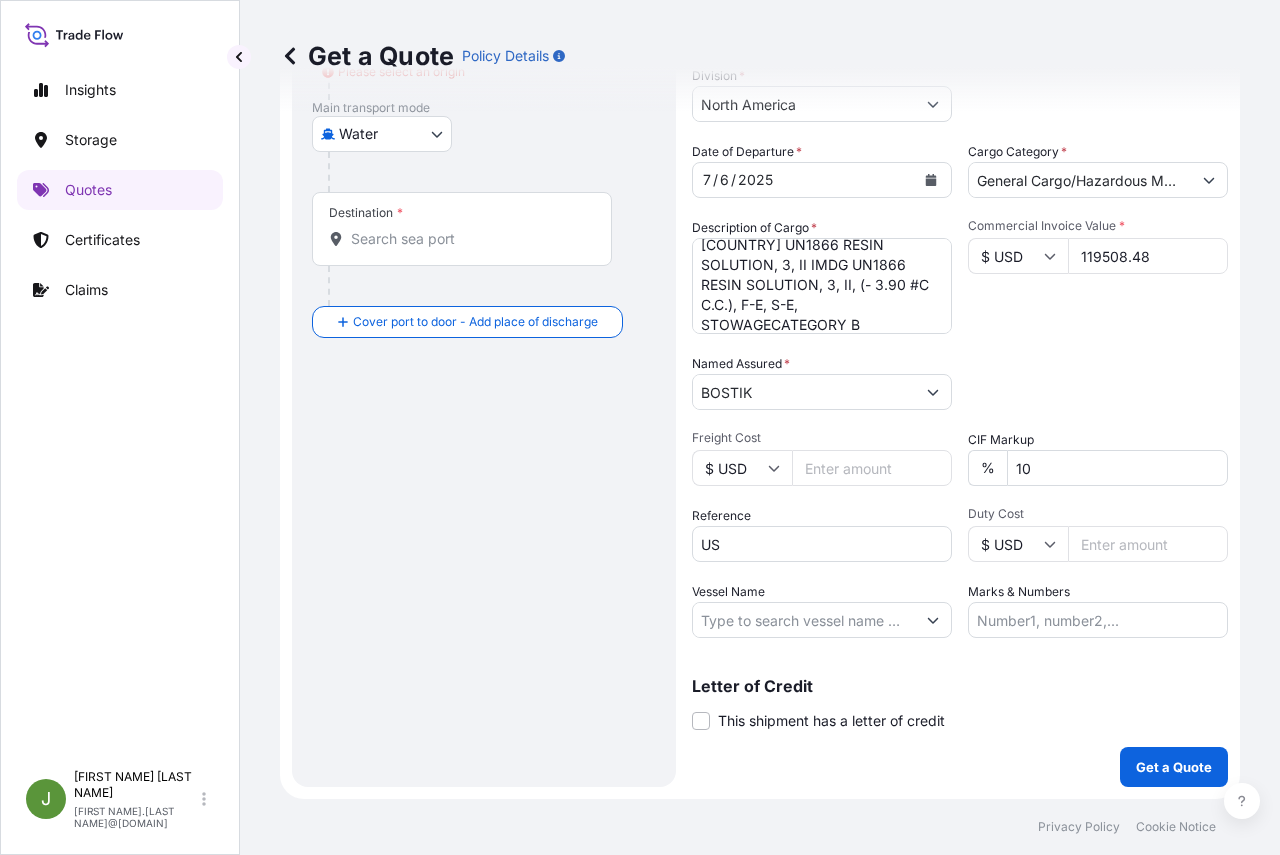 click on "US" at bounding box center (822, 544) 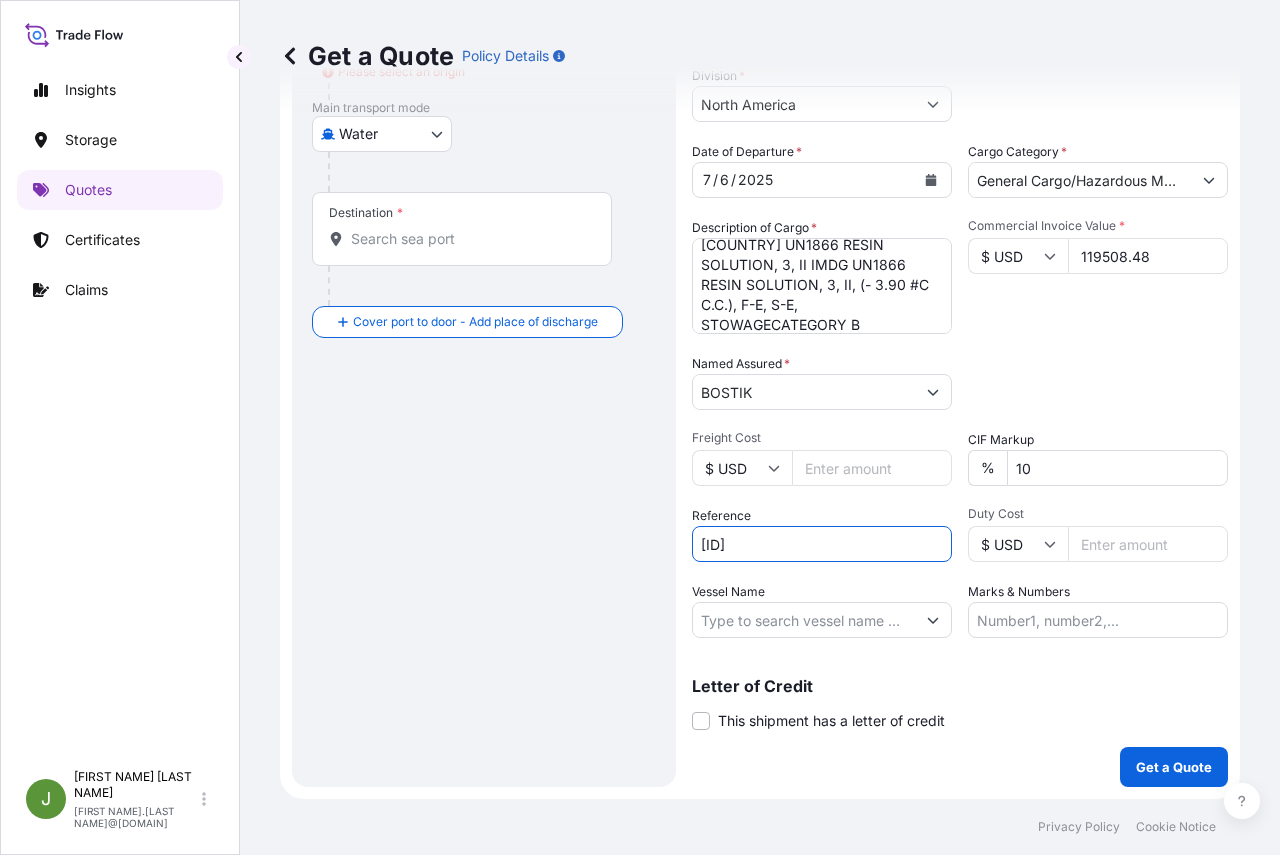 type on "[ID]" 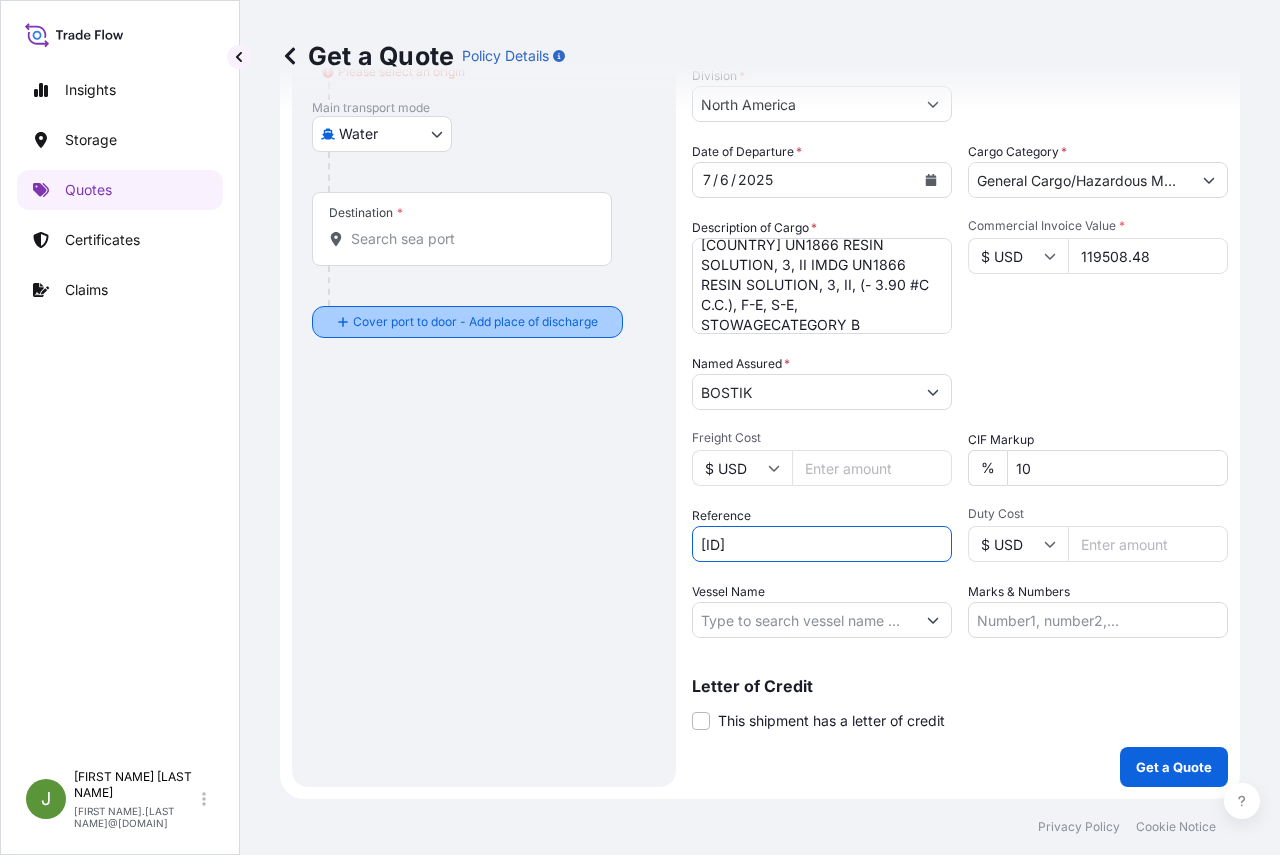 scroll, scrollTop: 0, scrollLeft: 0, axis: both 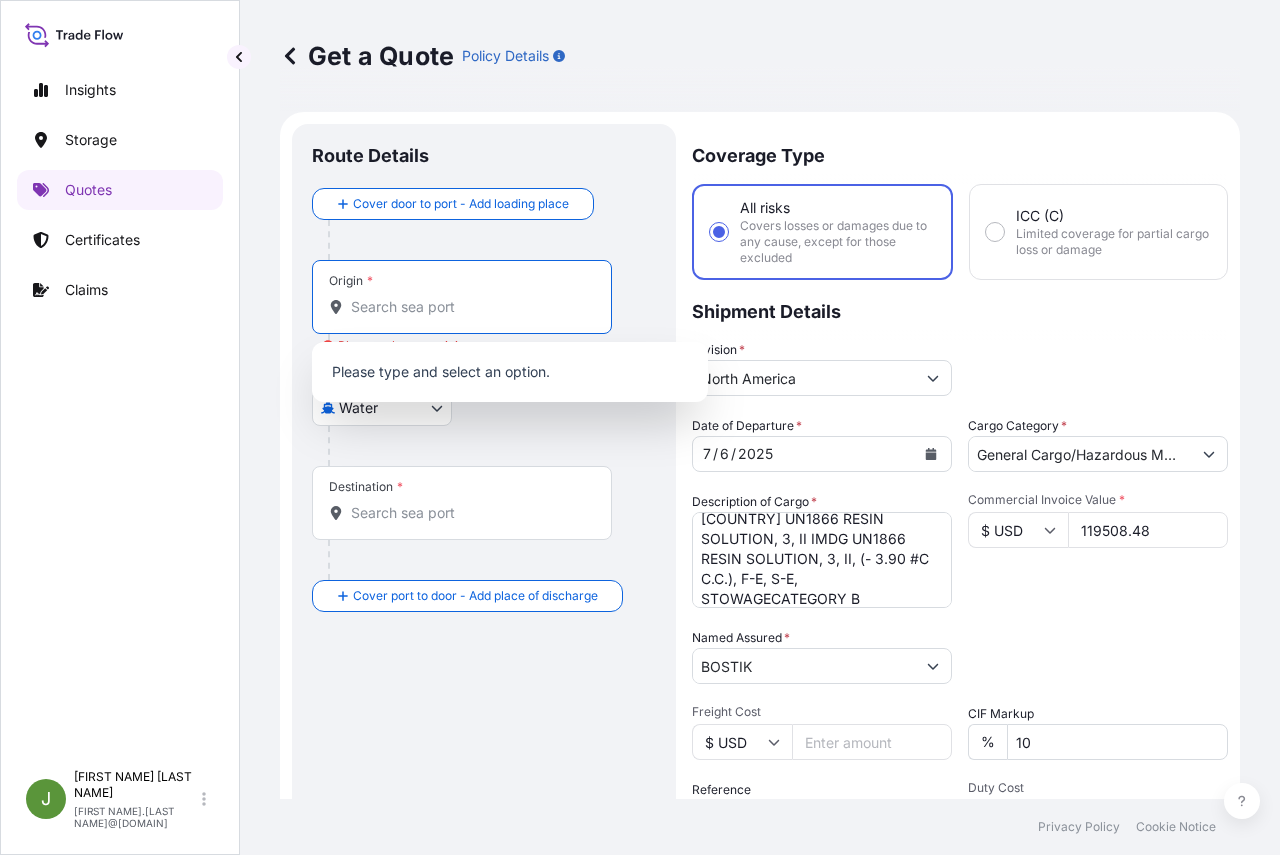 click on "Origin * Please select an origin" at bounding box center [469, 307] 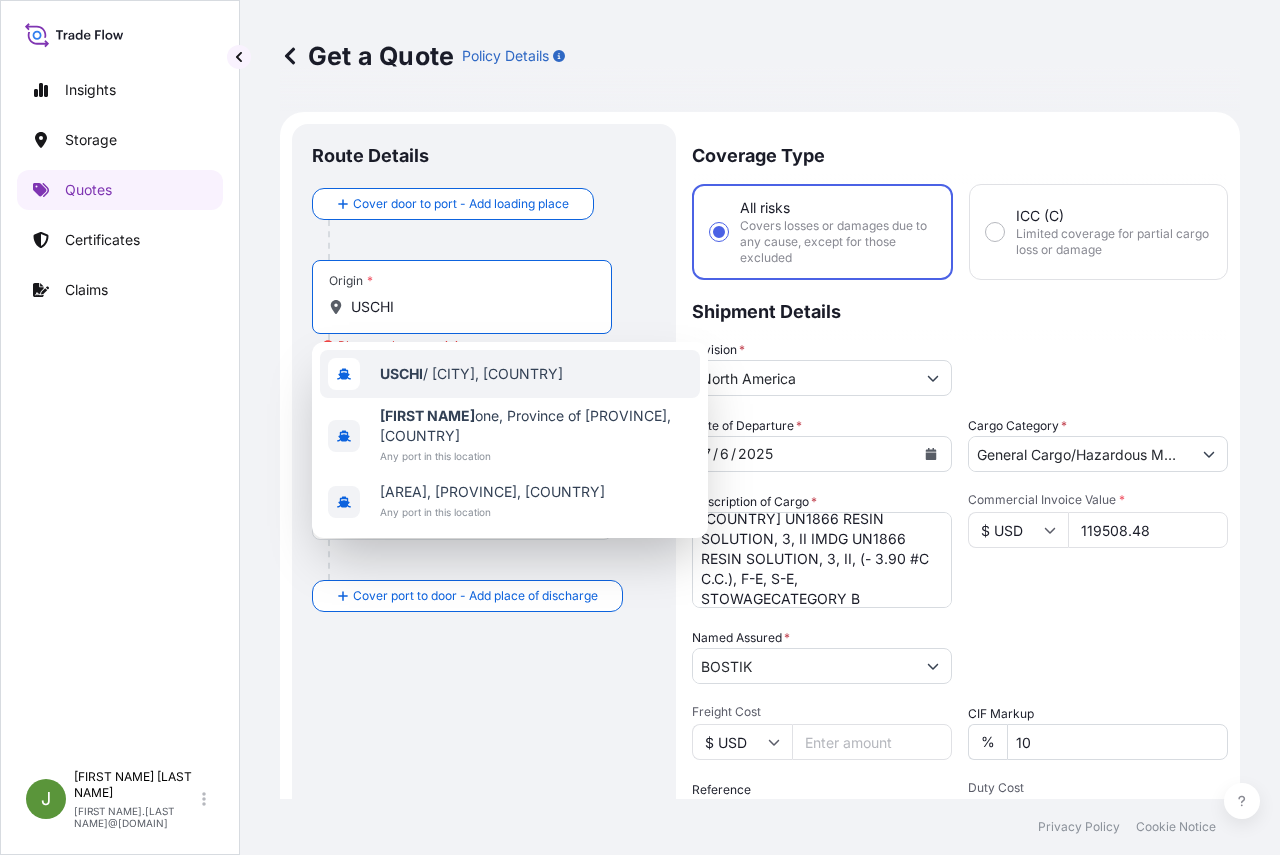 click on "[CITY]  / [CITY], [COUNTRY]" at bounding box center (471, 374) 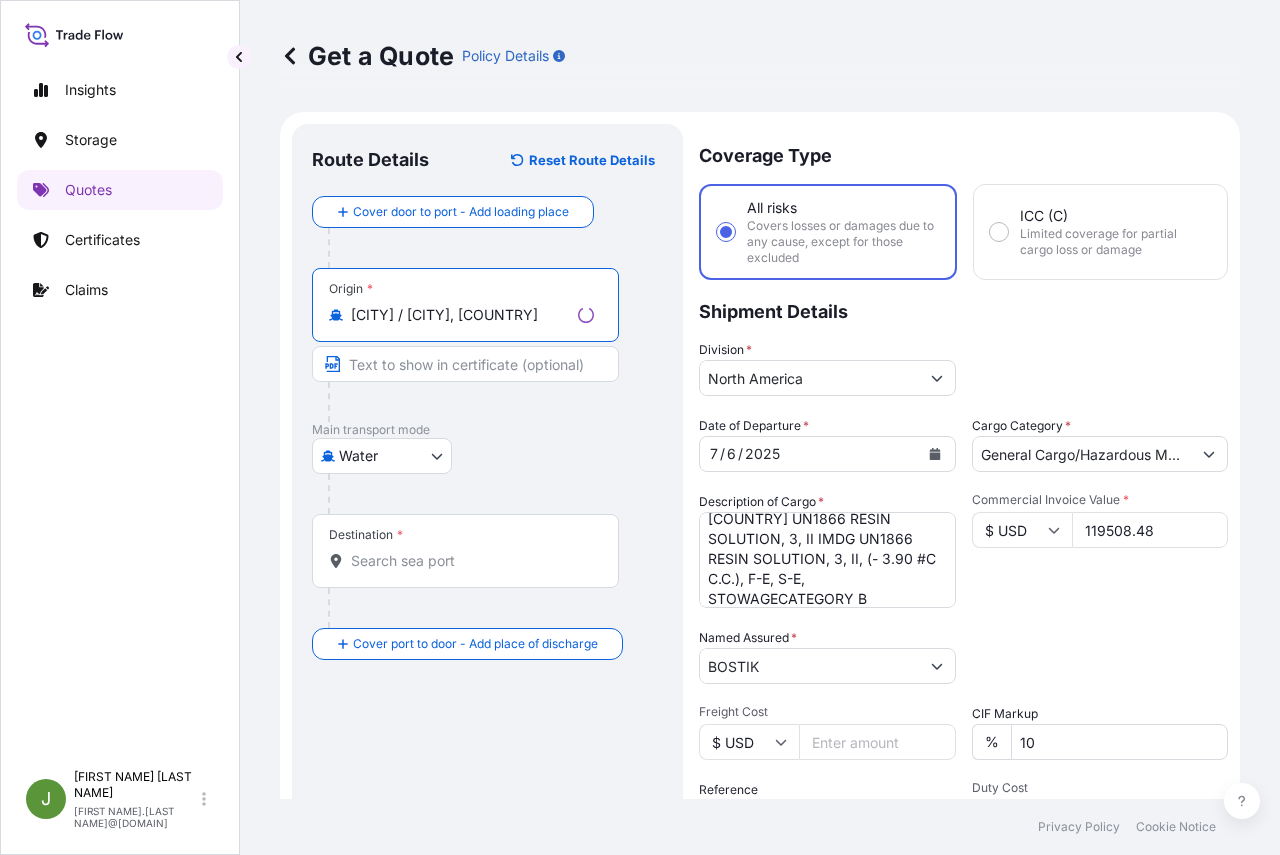 type on "[CITY] / [CITY], [COUNTRY]" 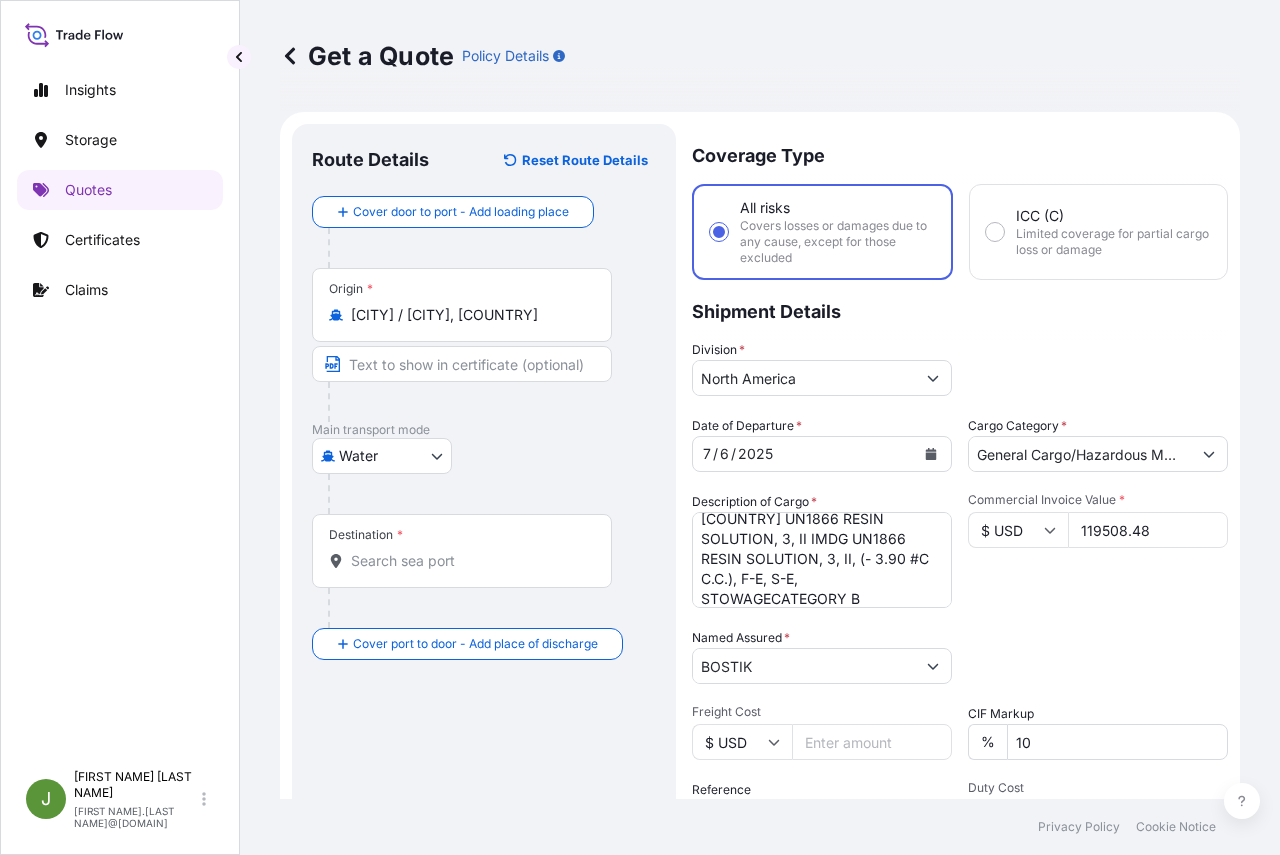 click on "Destination *" at bounding box center [469, 561] 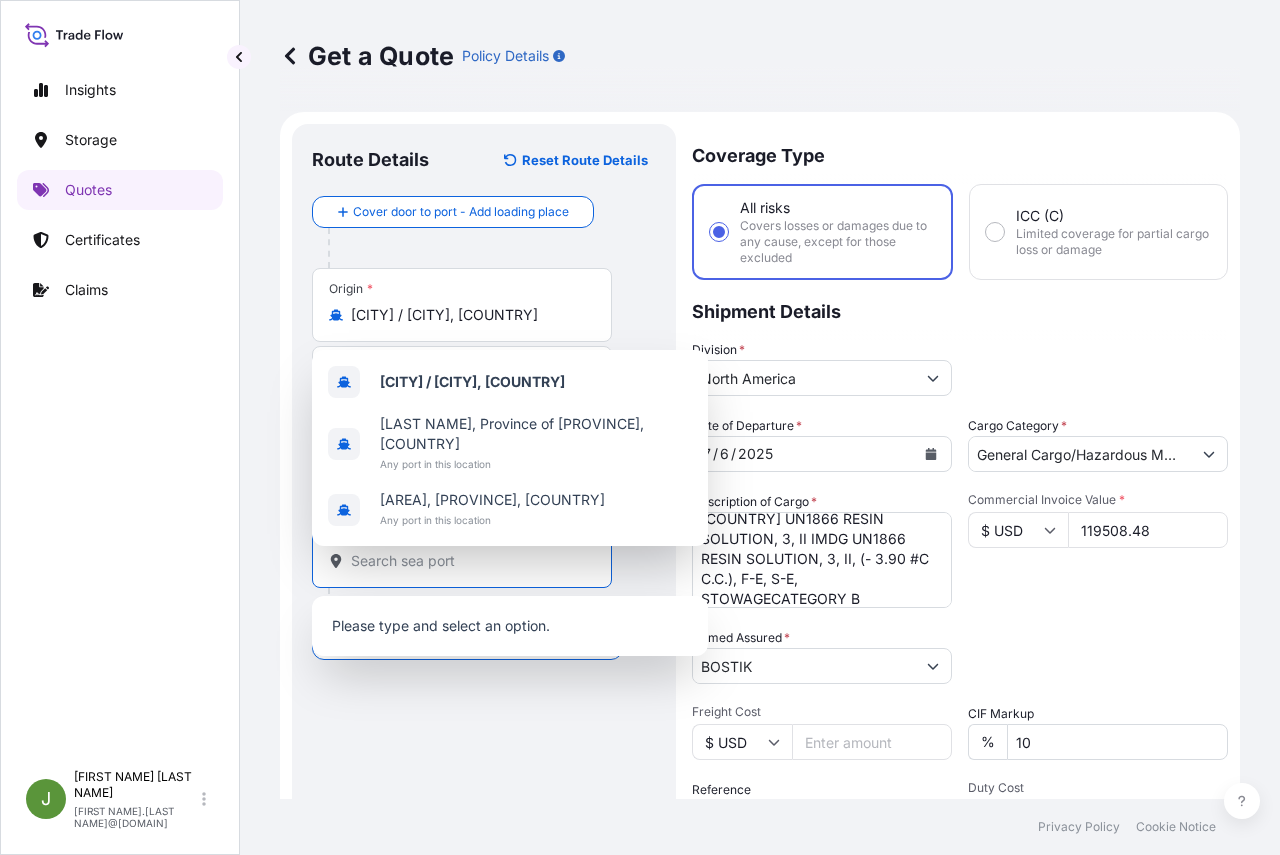 paste on "LKCMB" 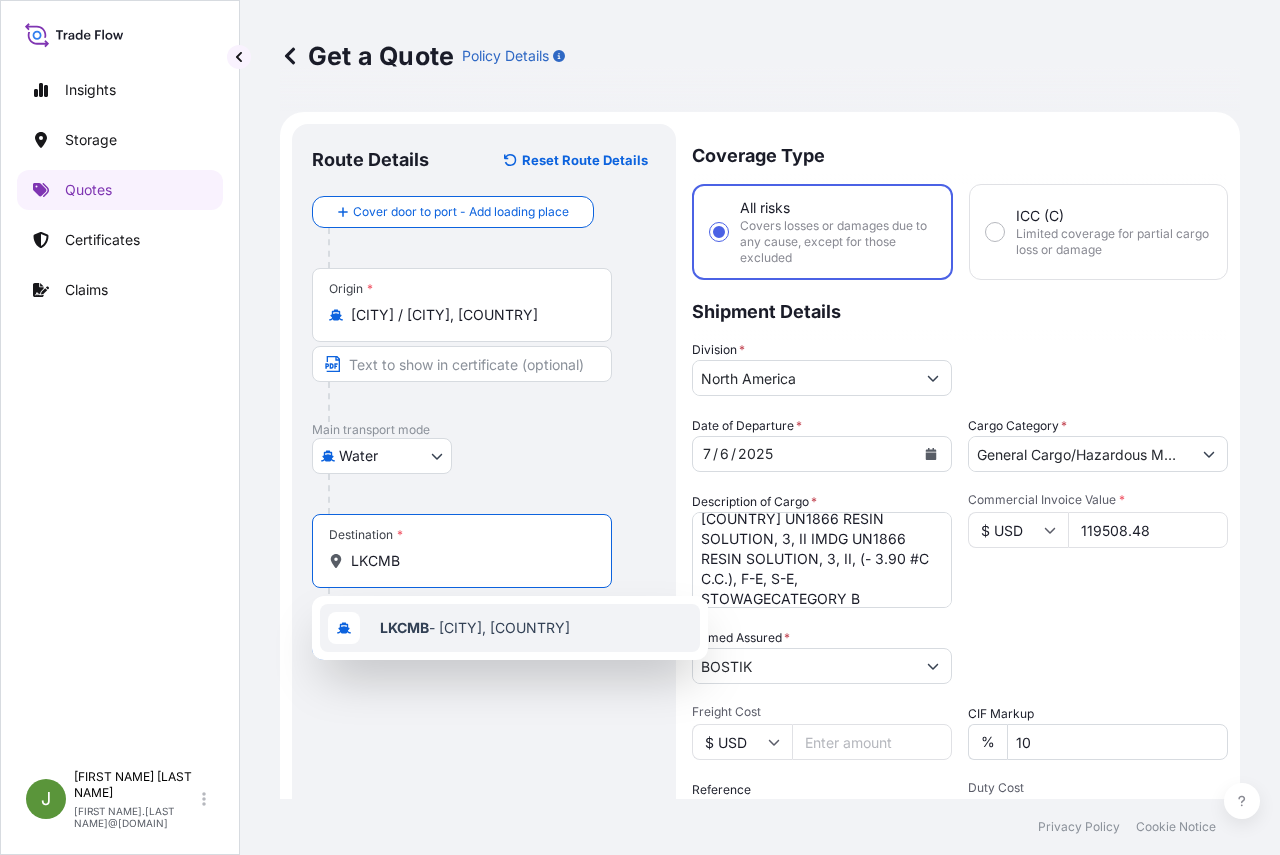 click on "LKCMB" at bounding box center (404, 627) 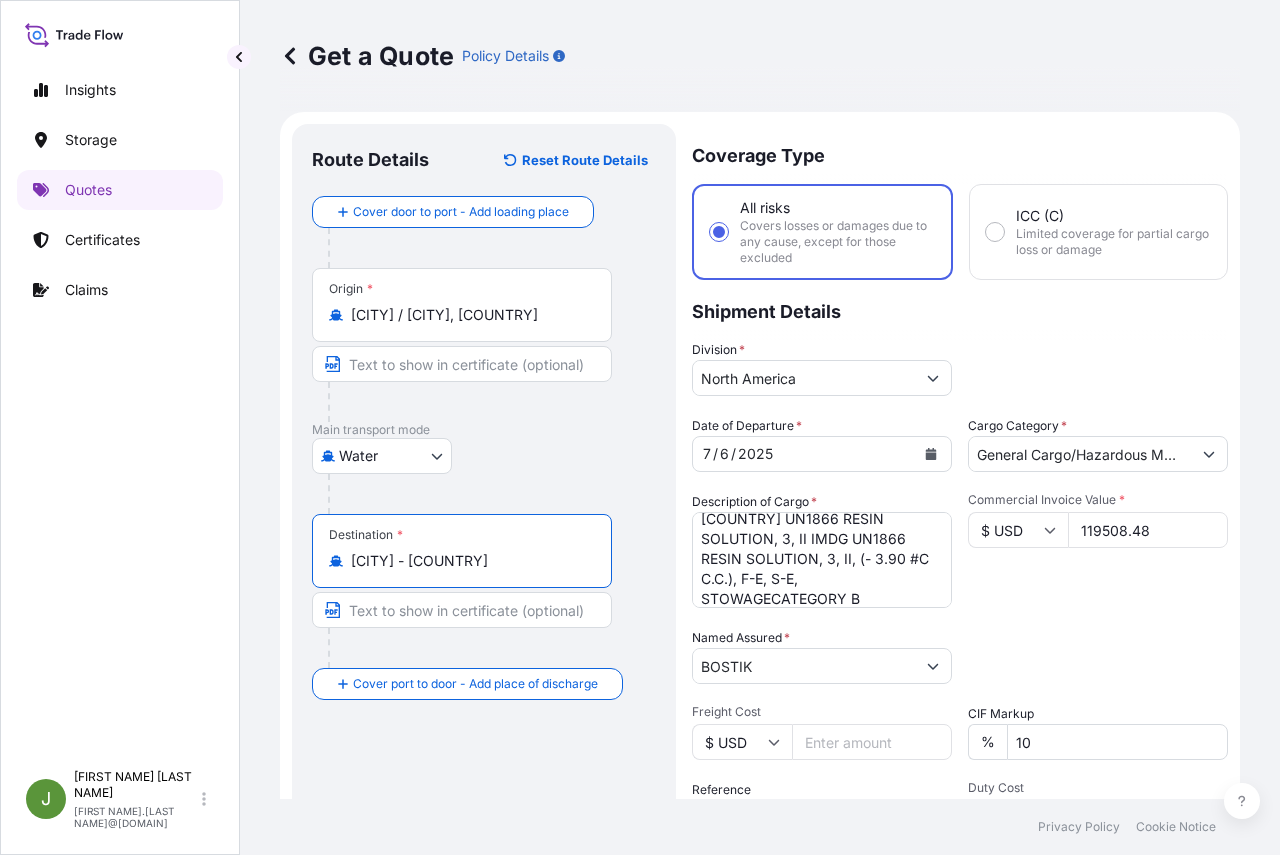 scroll, scrollTop: 274, scrollLeft: 0, axis: vertical 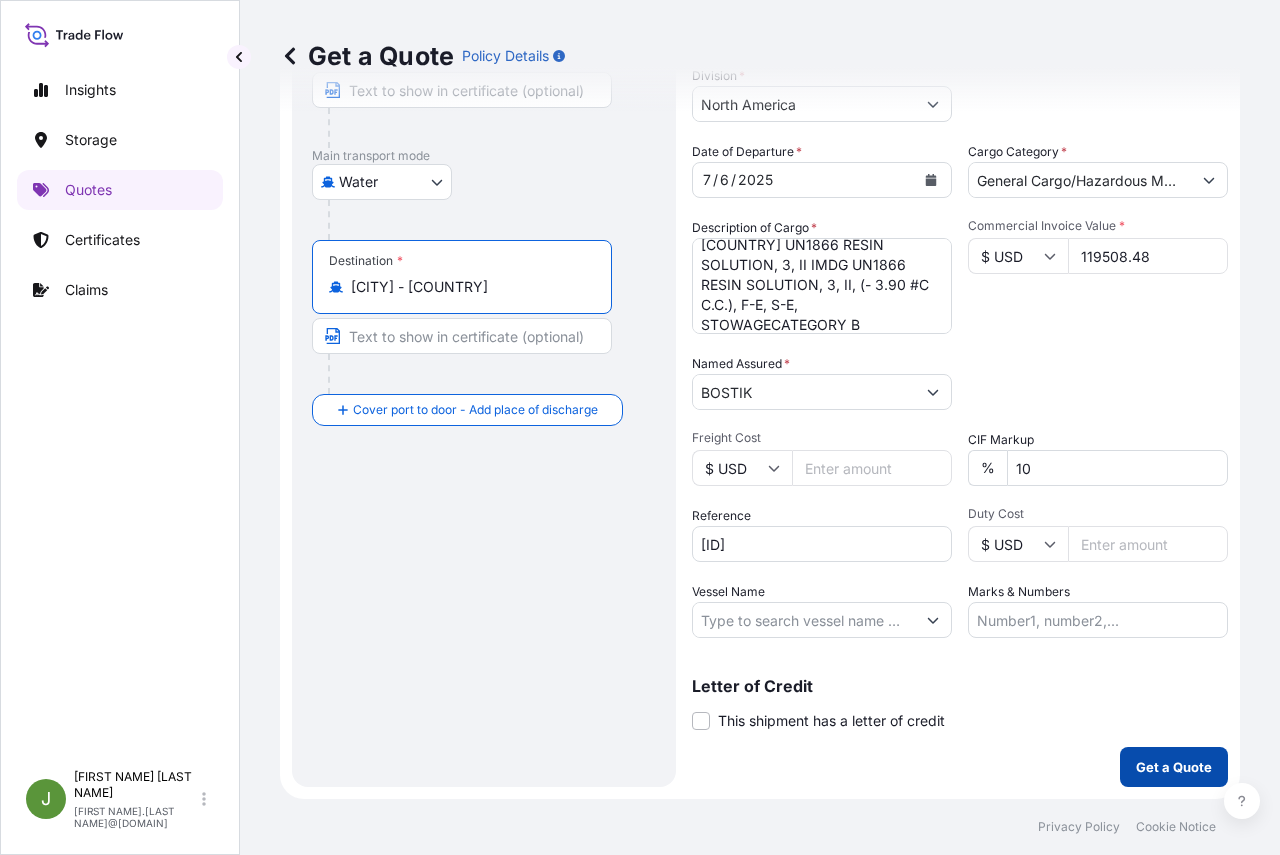 type on "[CITY] - [COUNTRY]" 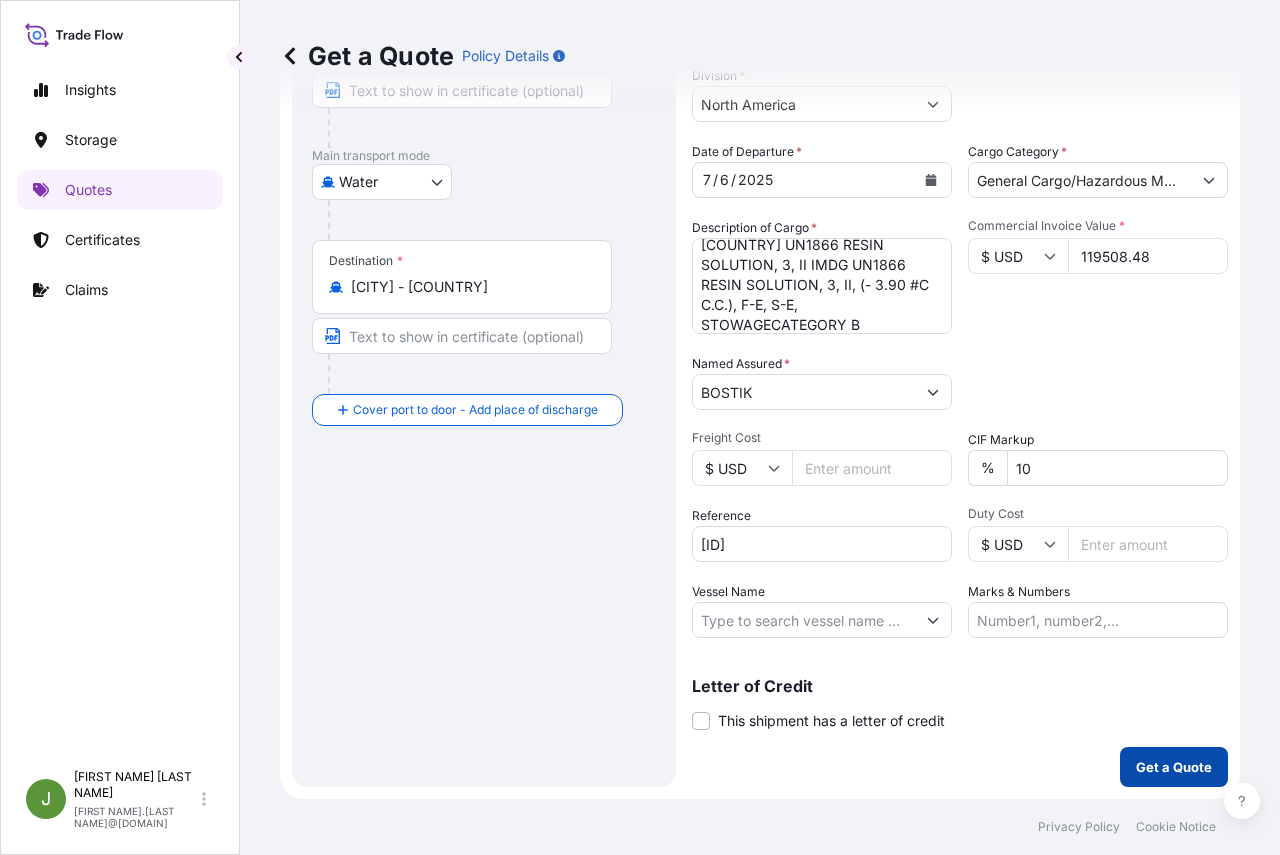 click on "Get a Quote" at bounding box center (1174, 767) 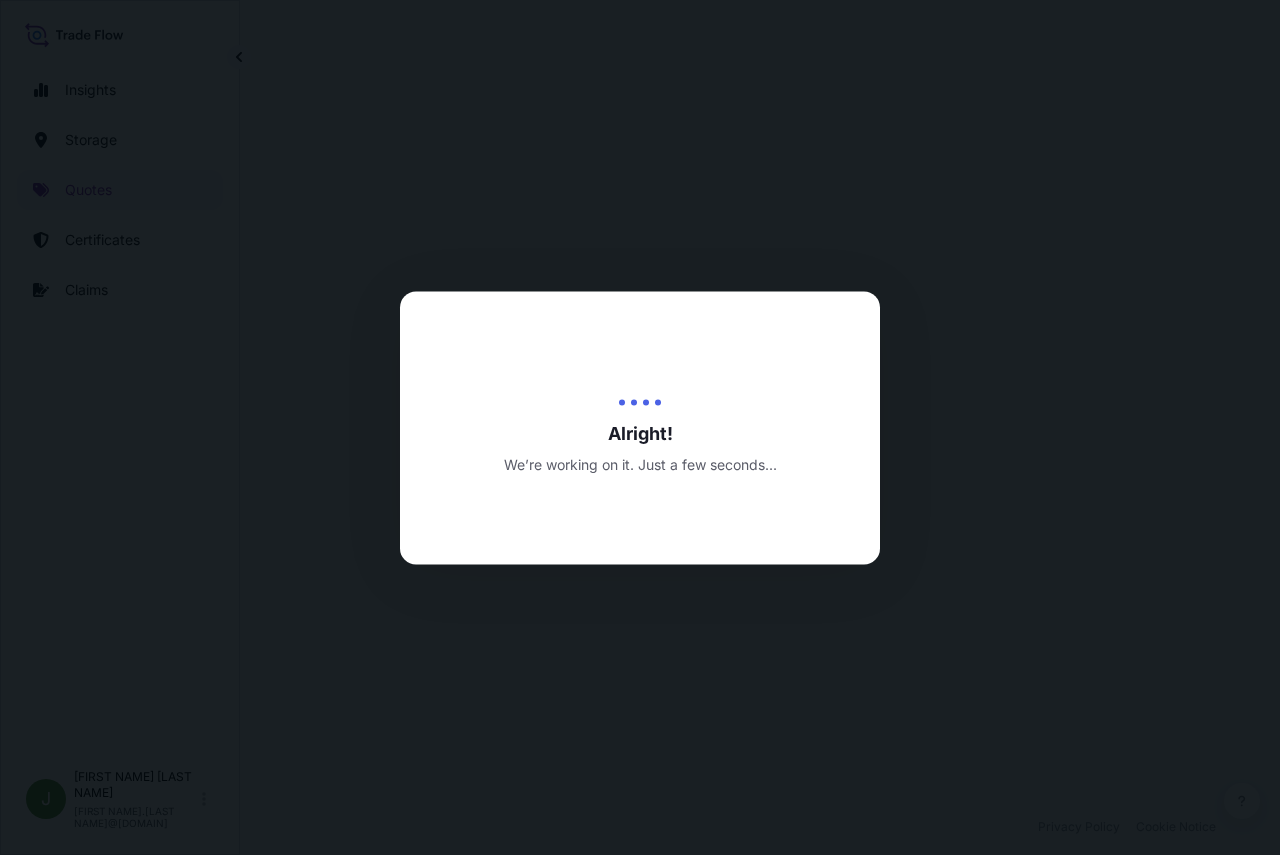 scroll, scrollTop: 0, scrollLeft: 0, axis: both 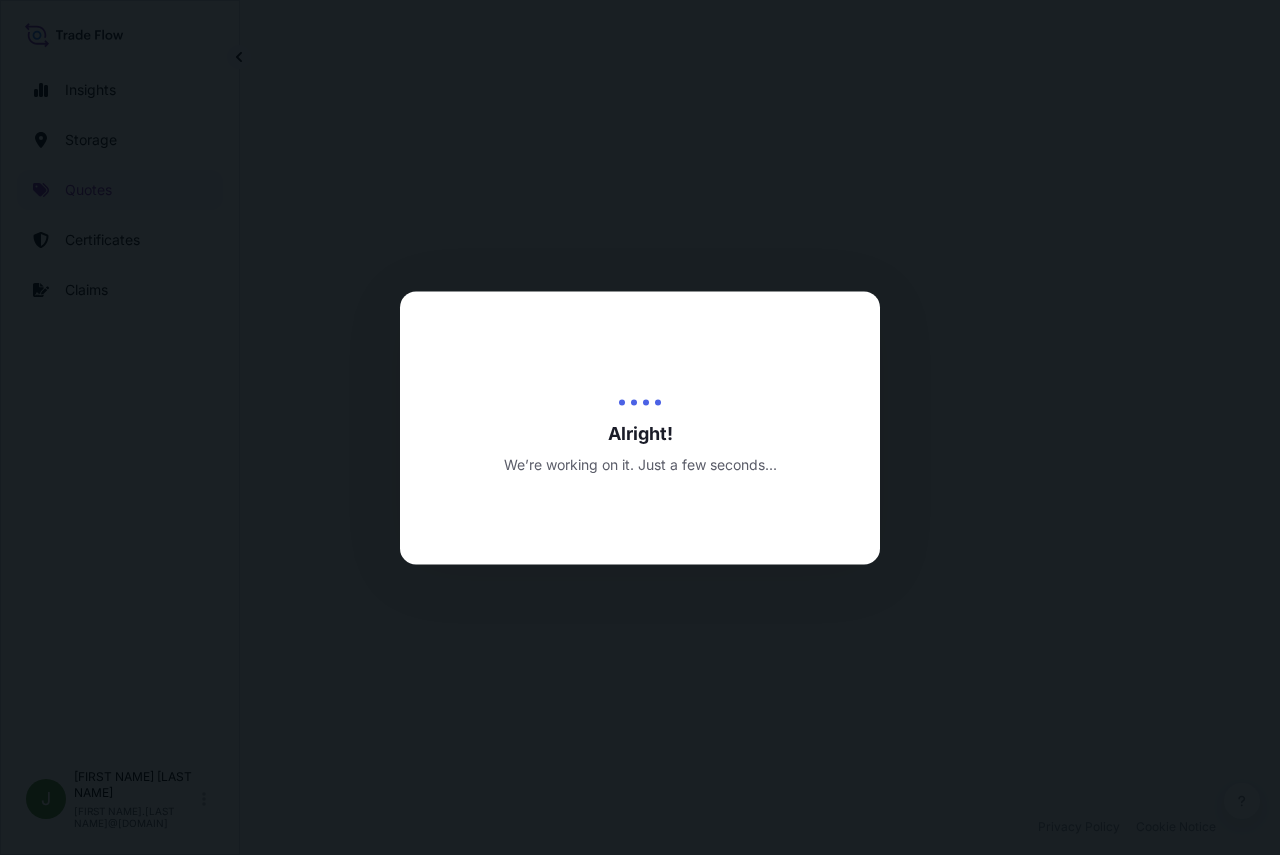 select on "Water" 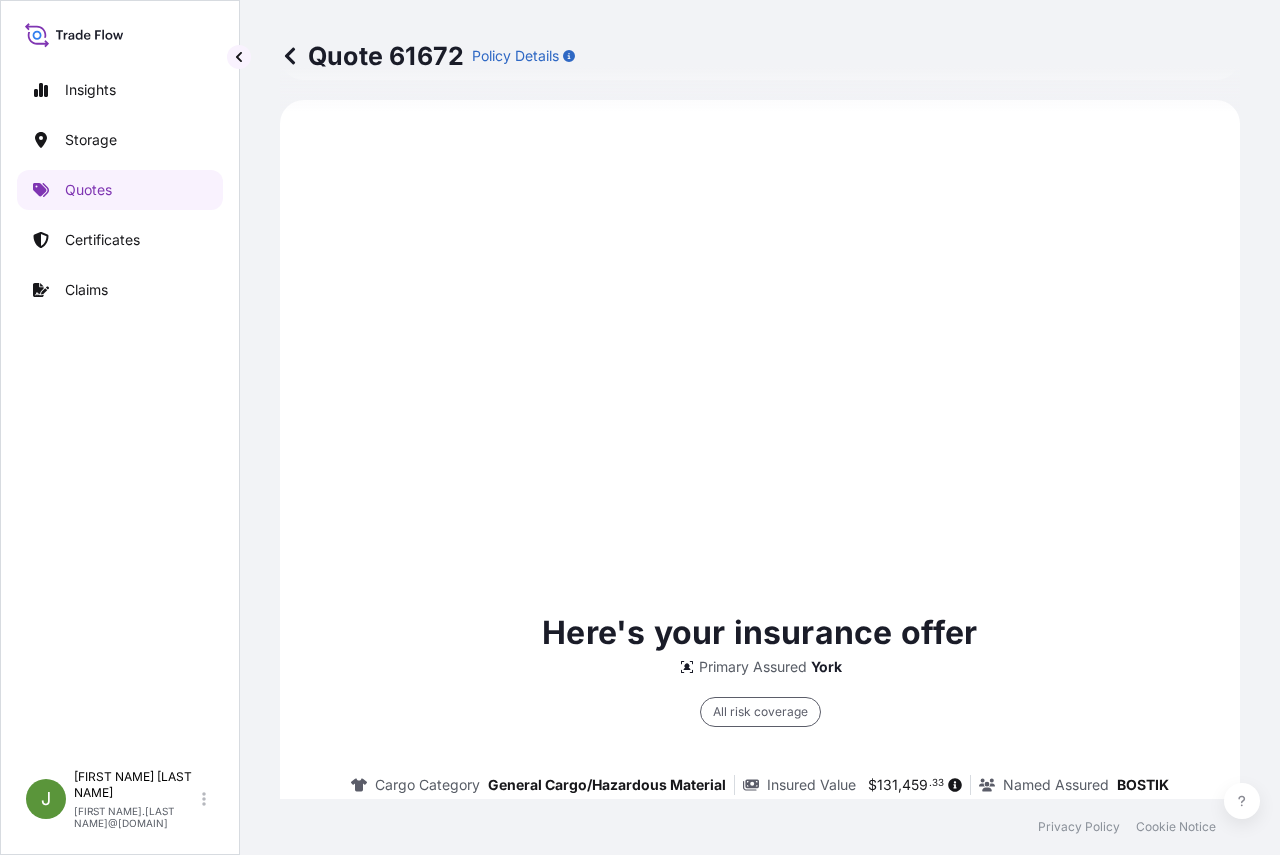 scroll, scrollTop: 1493, scrollLeft: 0, axis: vertical 